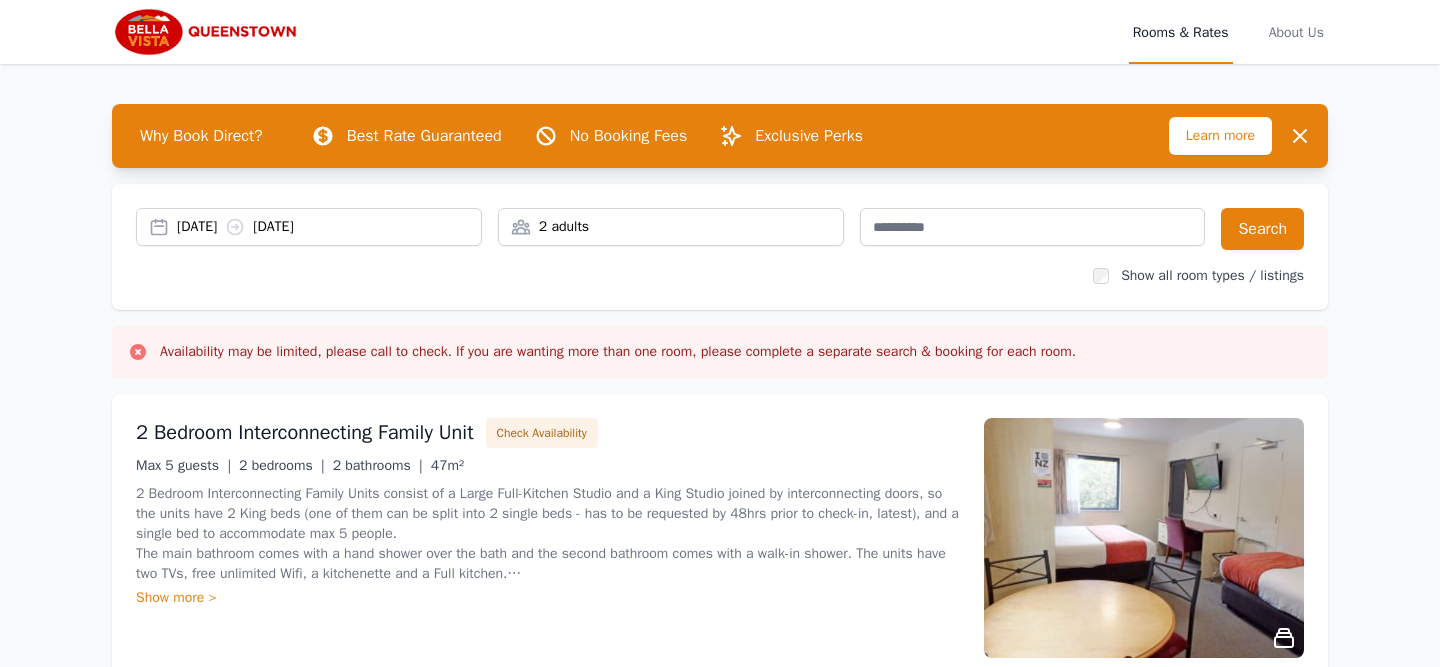 scroll, scrollTop: 0, scrollLeft: 0, axis: both 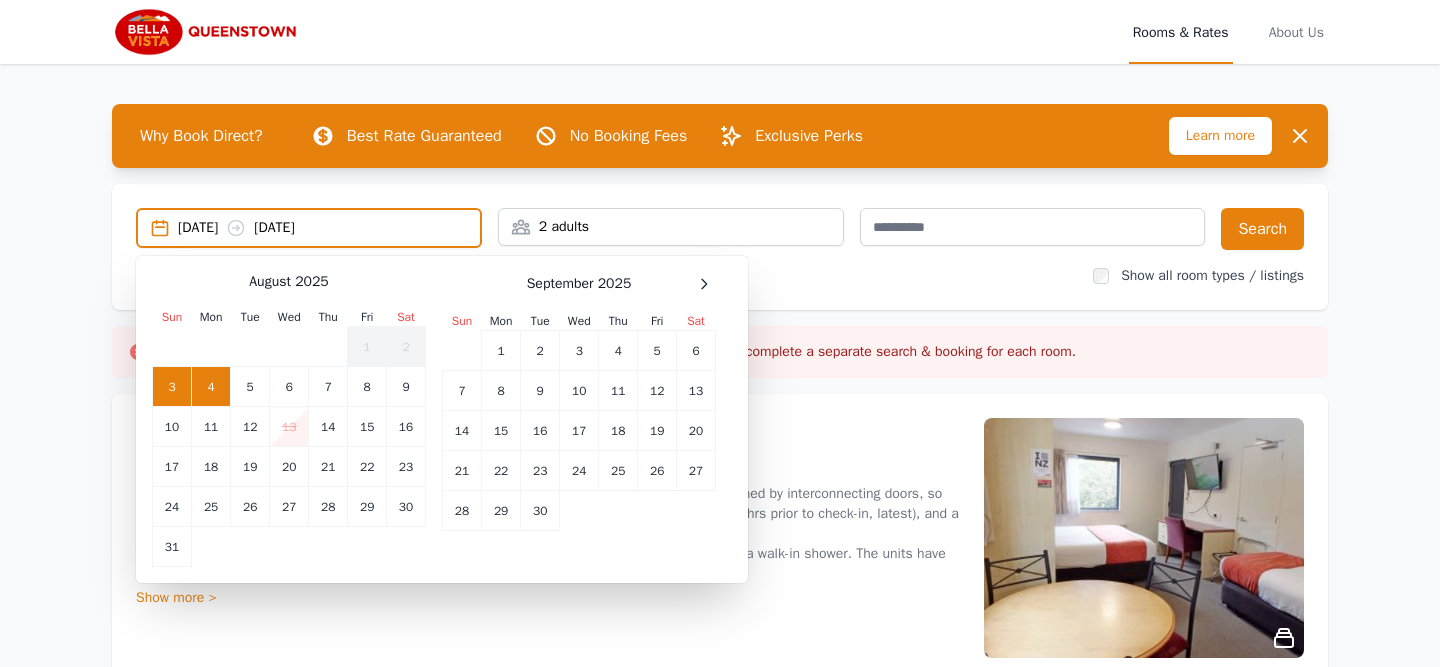click on "September 2025" at bounding box center [579, 284] 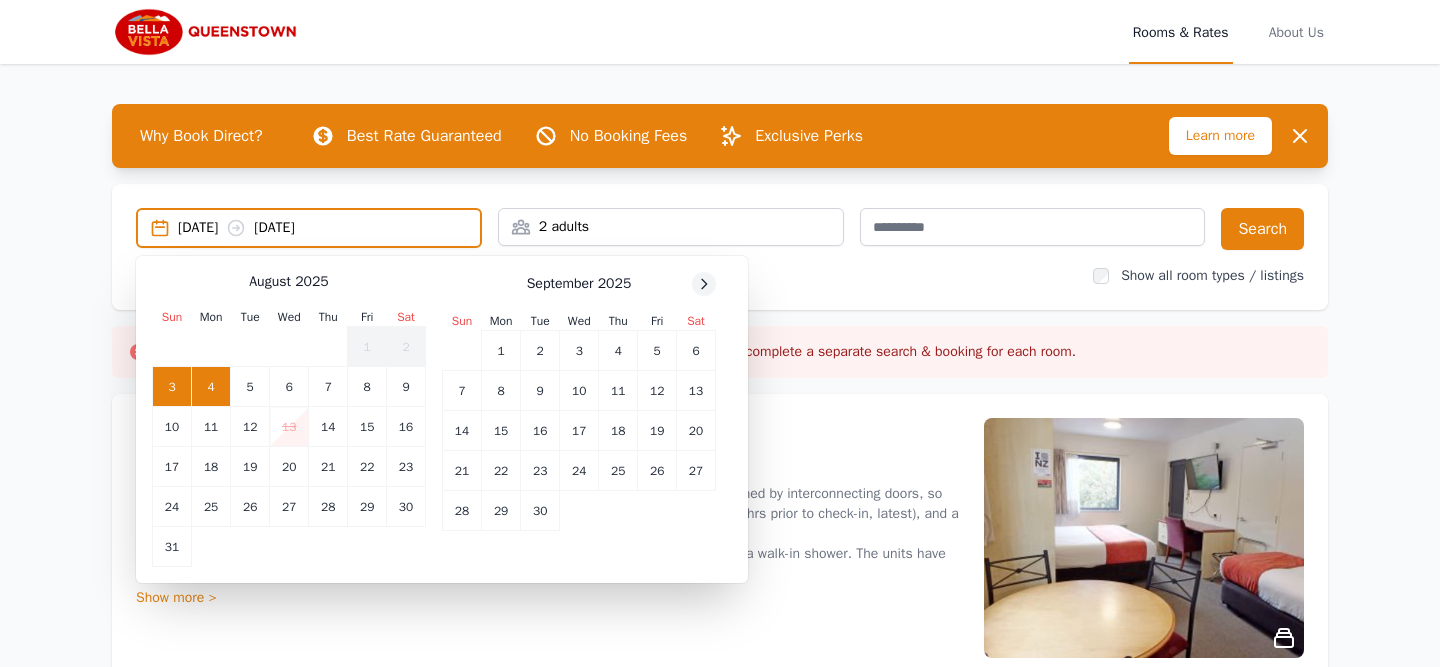 click at bounding box center (704, 284) 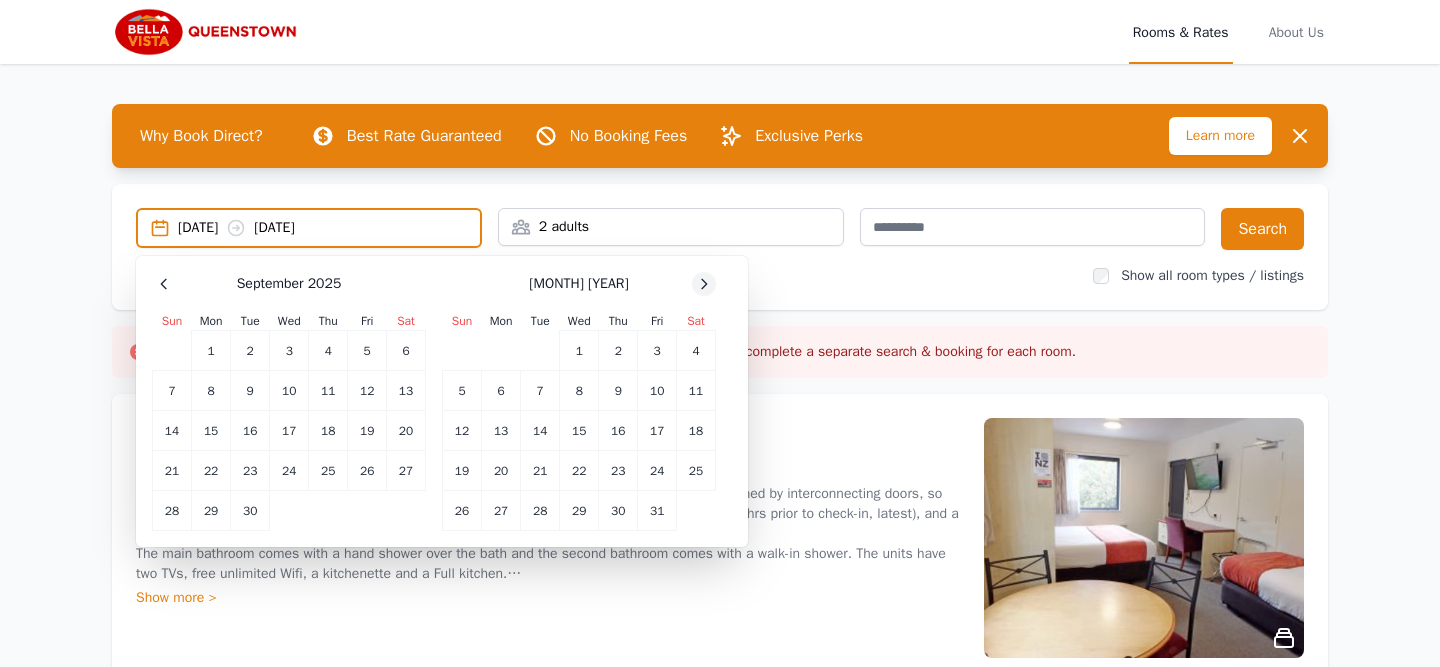 click at bounding box center (704, 284) 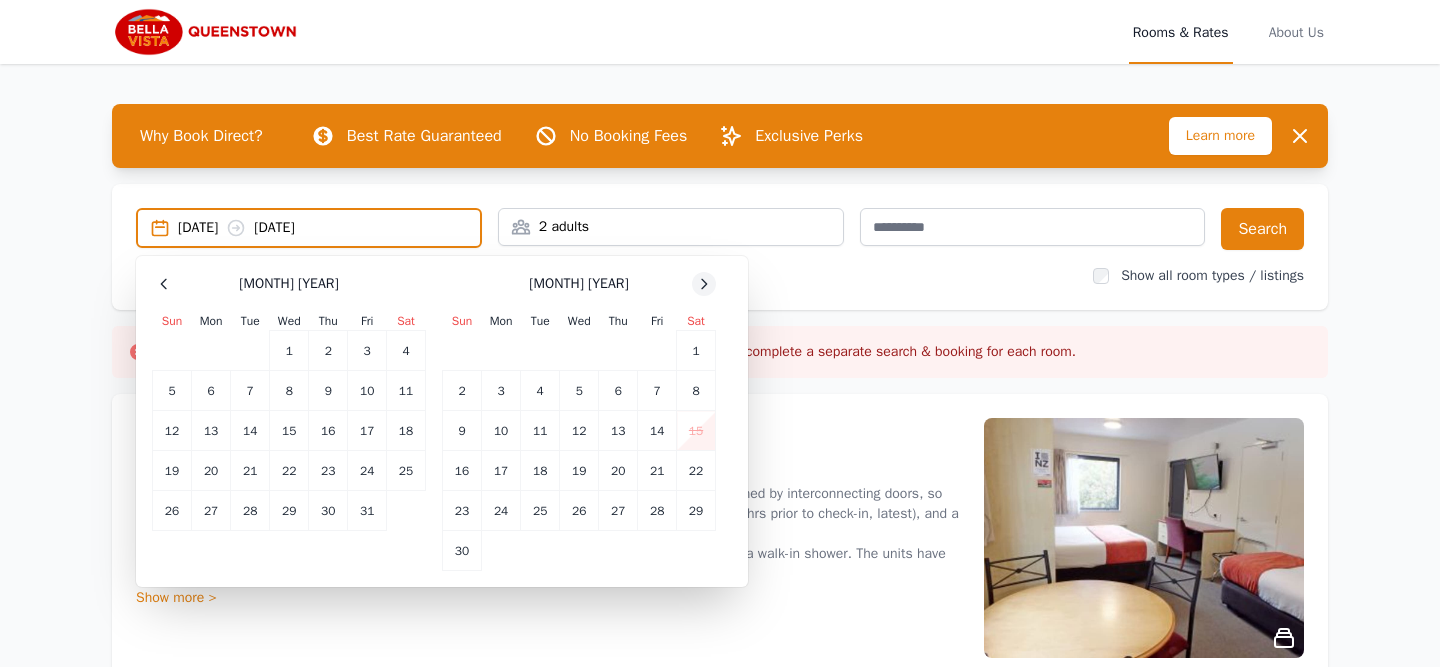 click at bounding box center [704, 284] 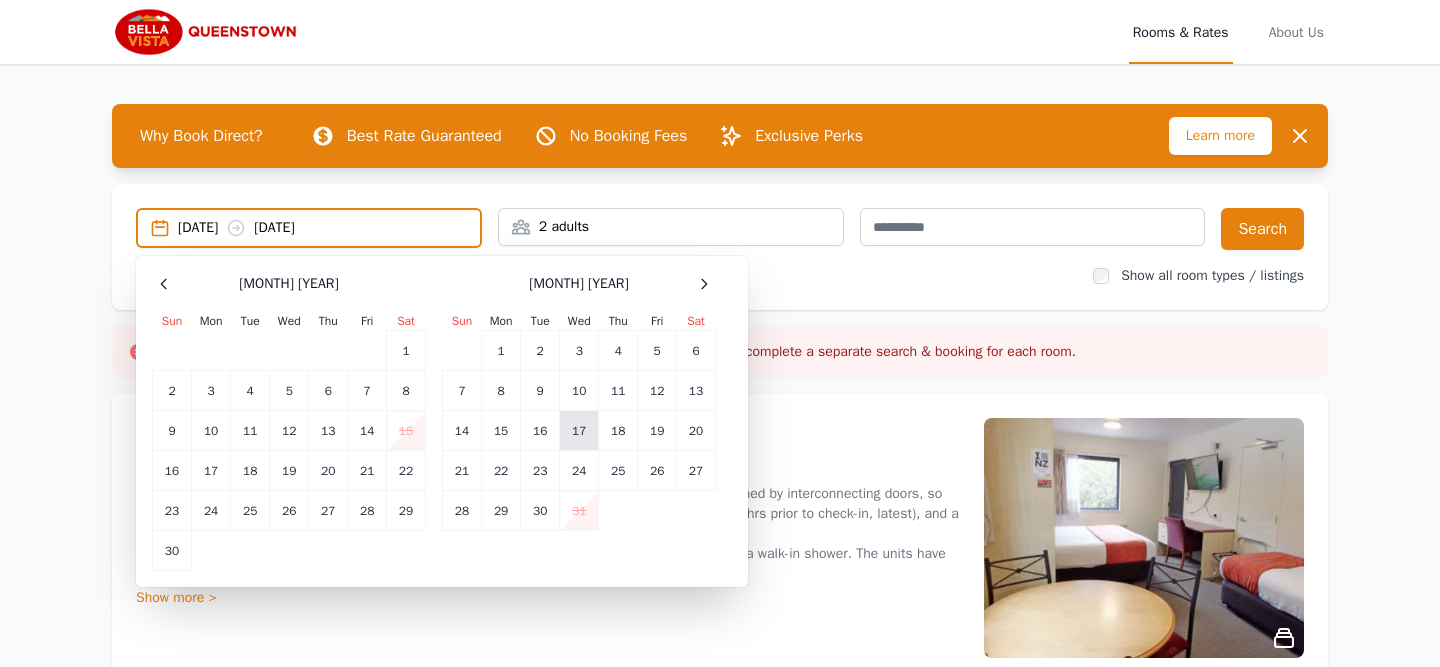 click on "17" at bounding box center [579, 431] 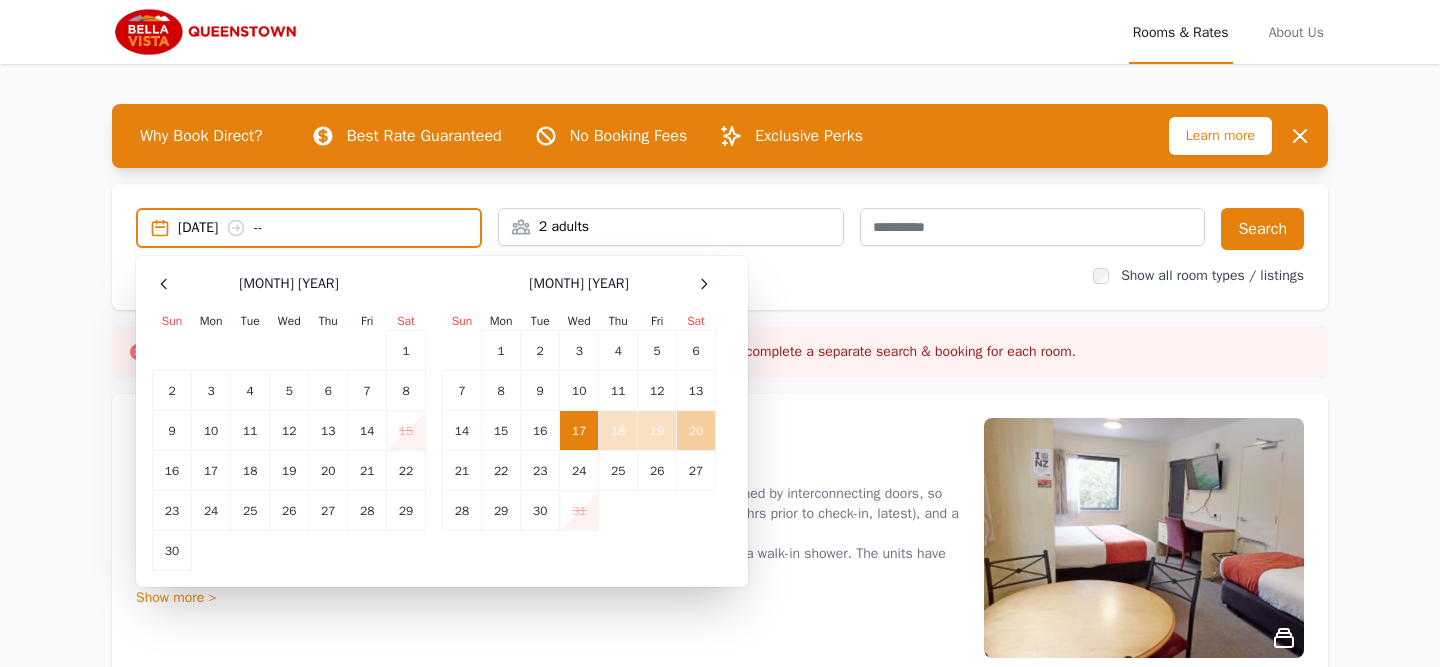 click on "20" at bounding box center [696, 431] 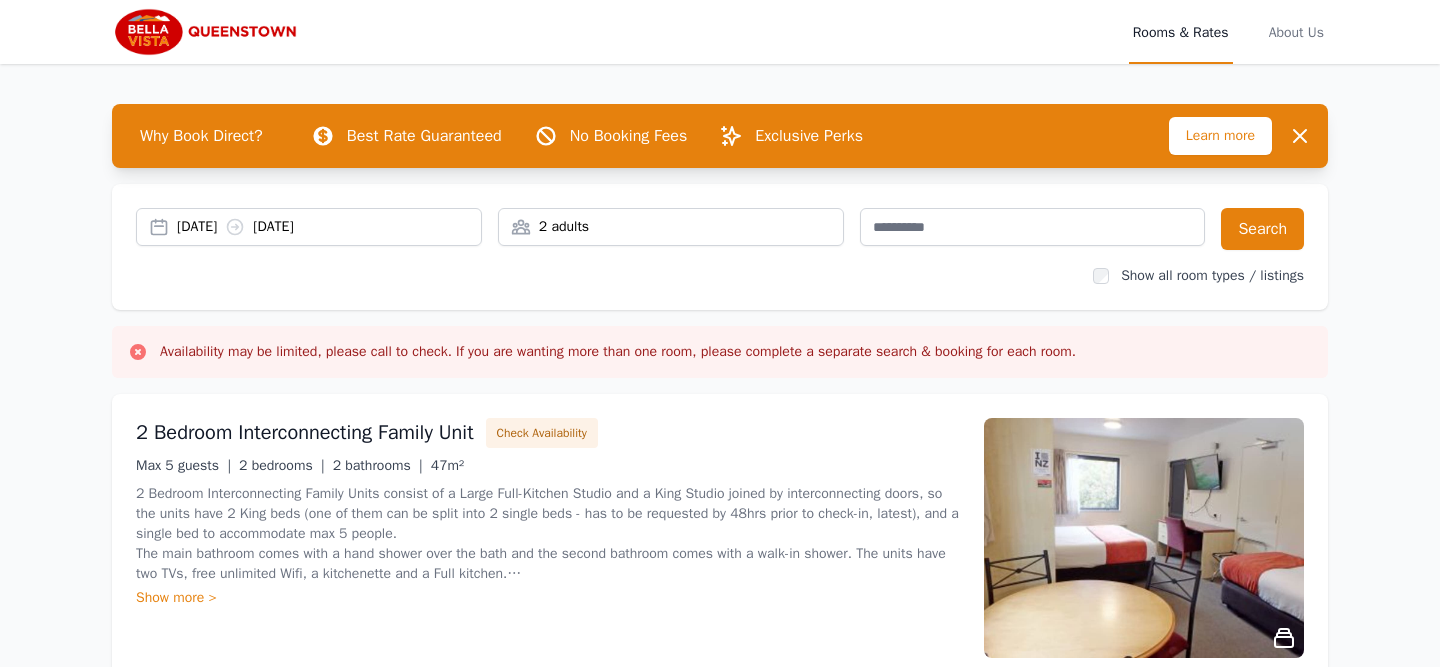 click on "2 adults" at bounding box center (671, 227) 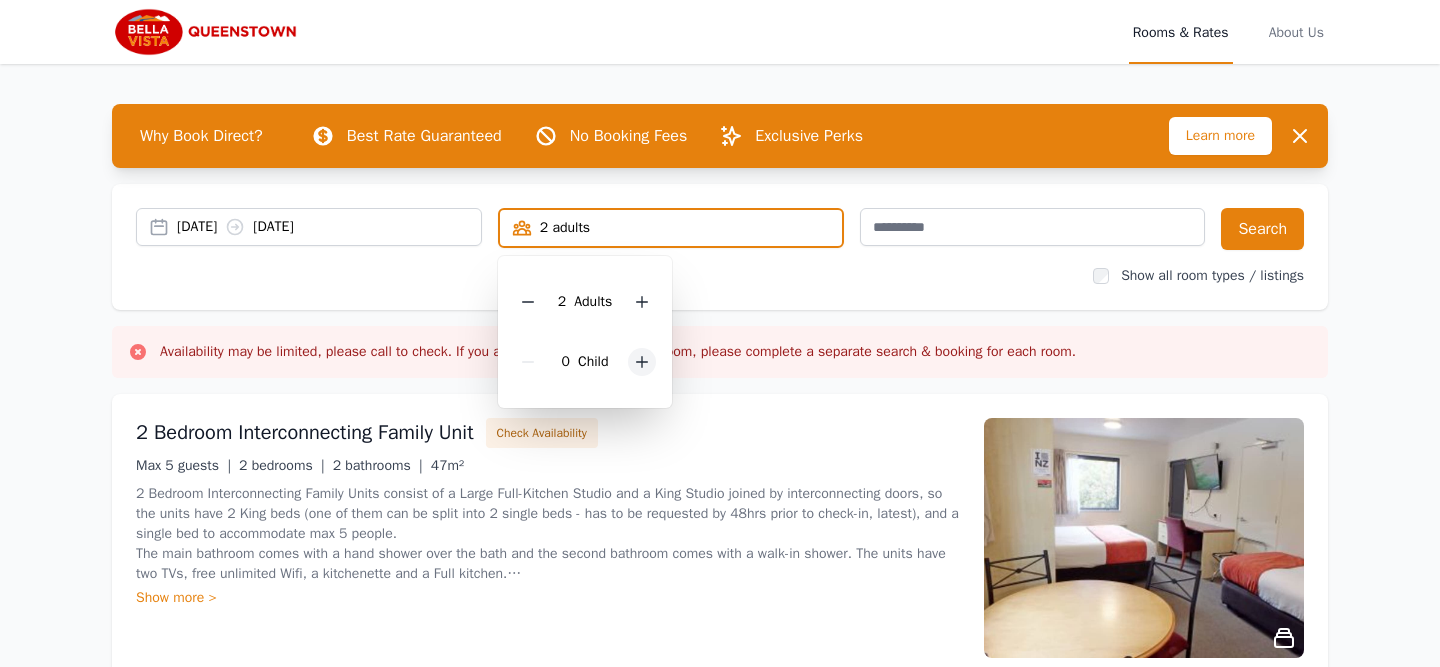 click 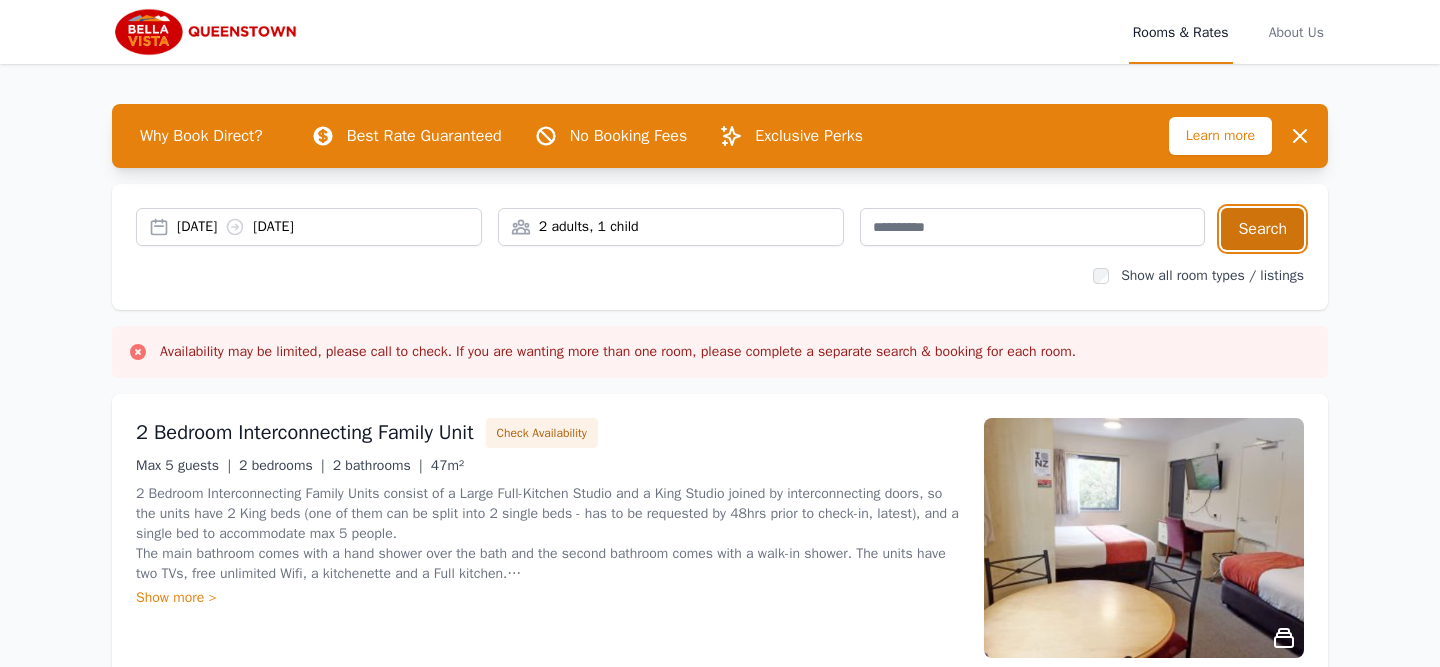 click on "Search" at bounding box center (1262, 229) 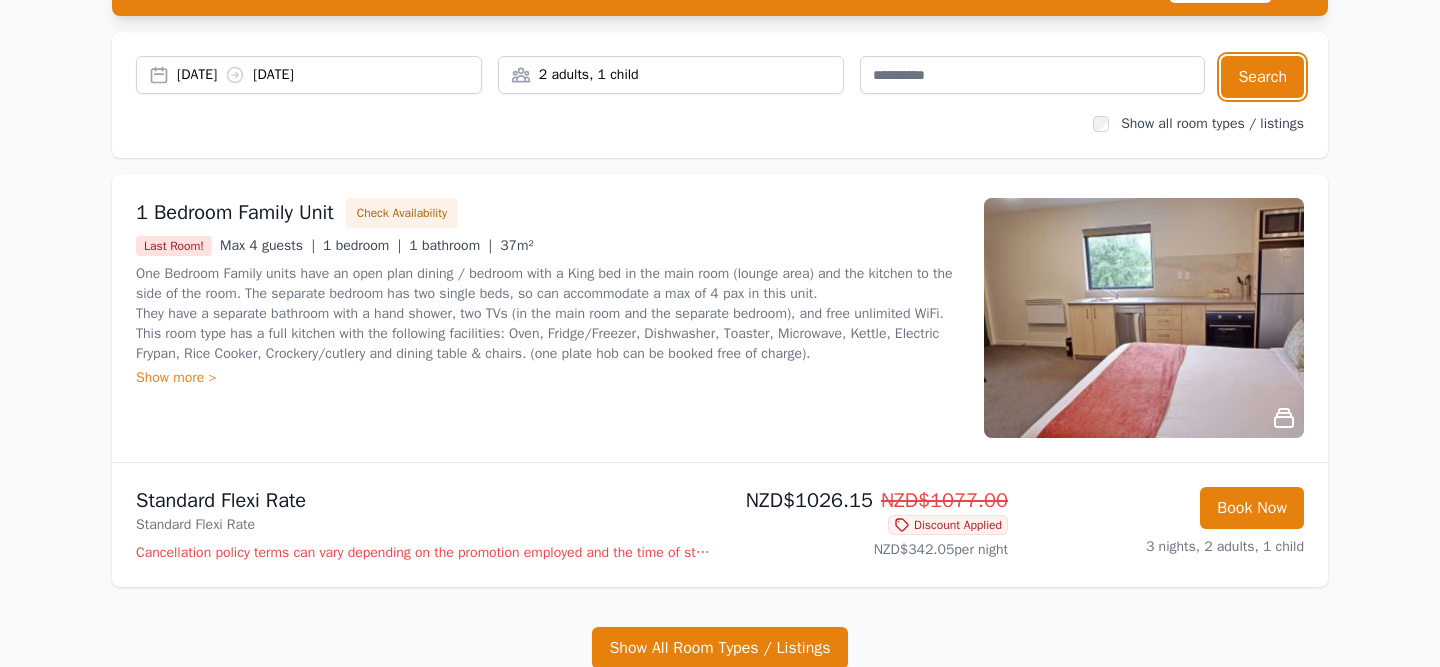 scroll, scrollTop: 160, scrollLeft: 0, axis: vertical 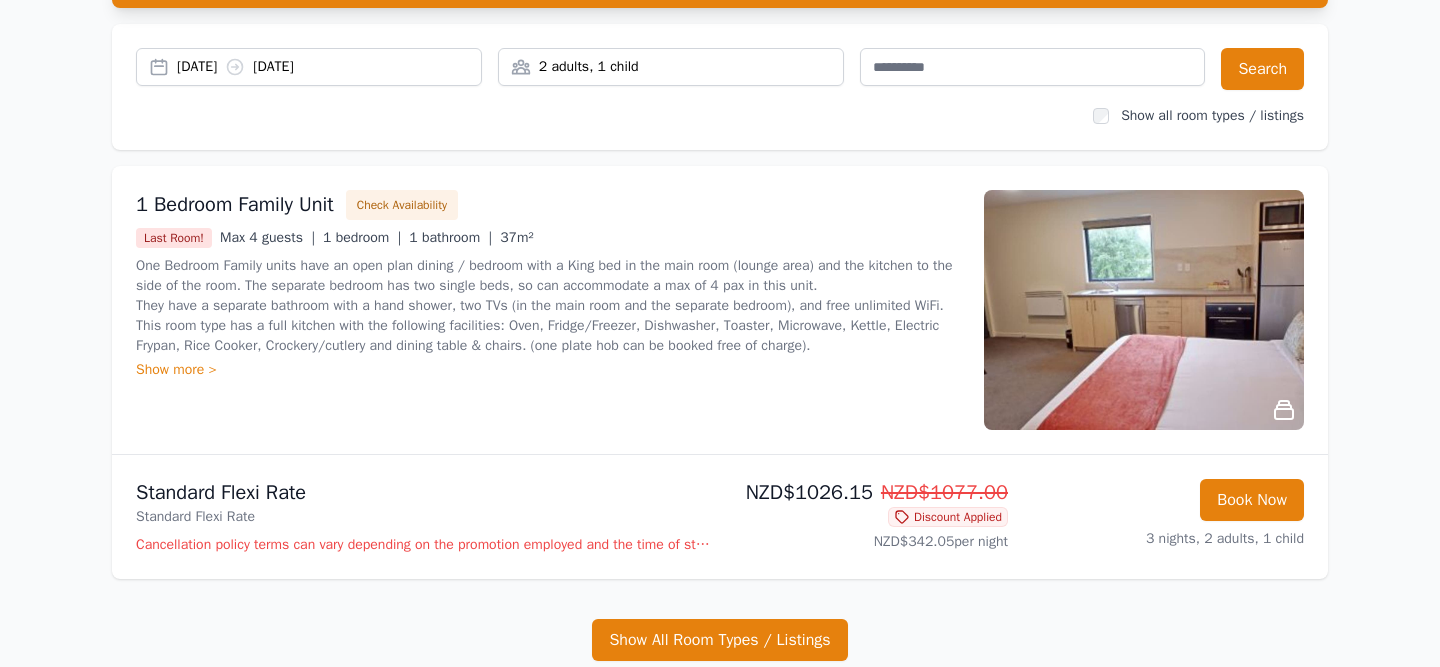click at bounding box center [1144, 310] 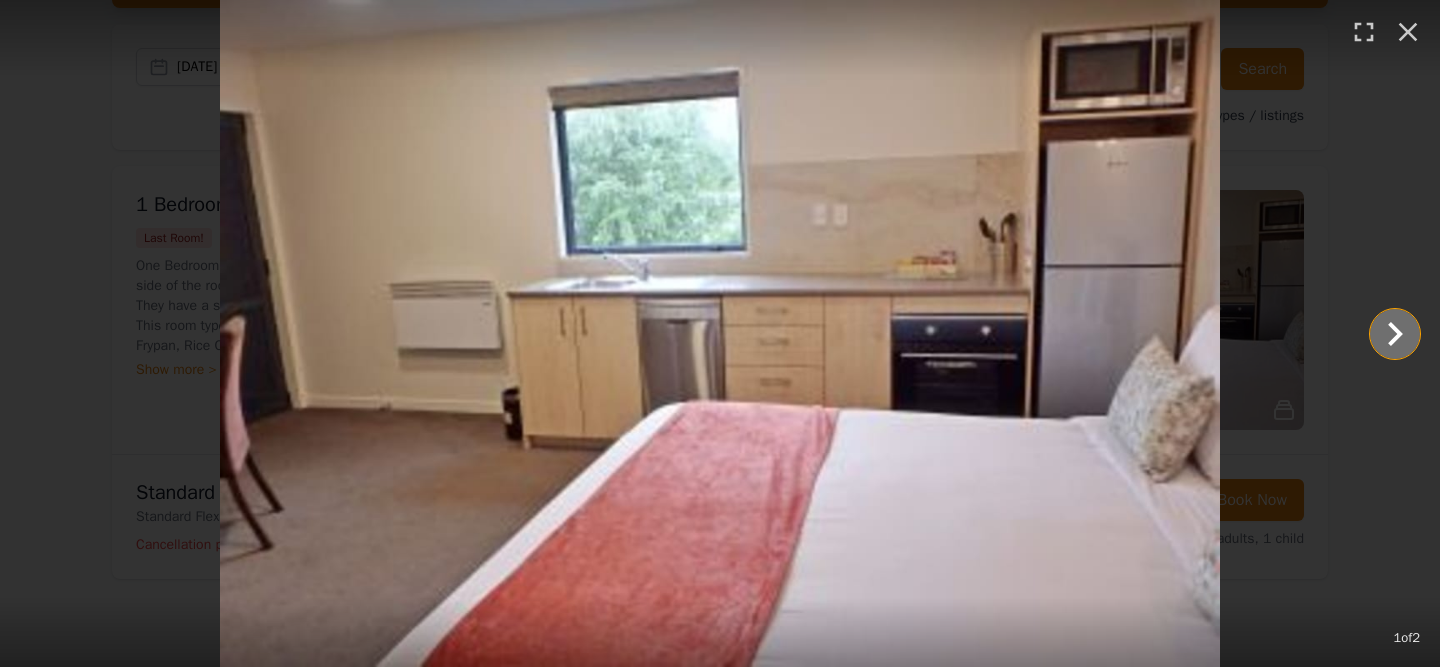 click 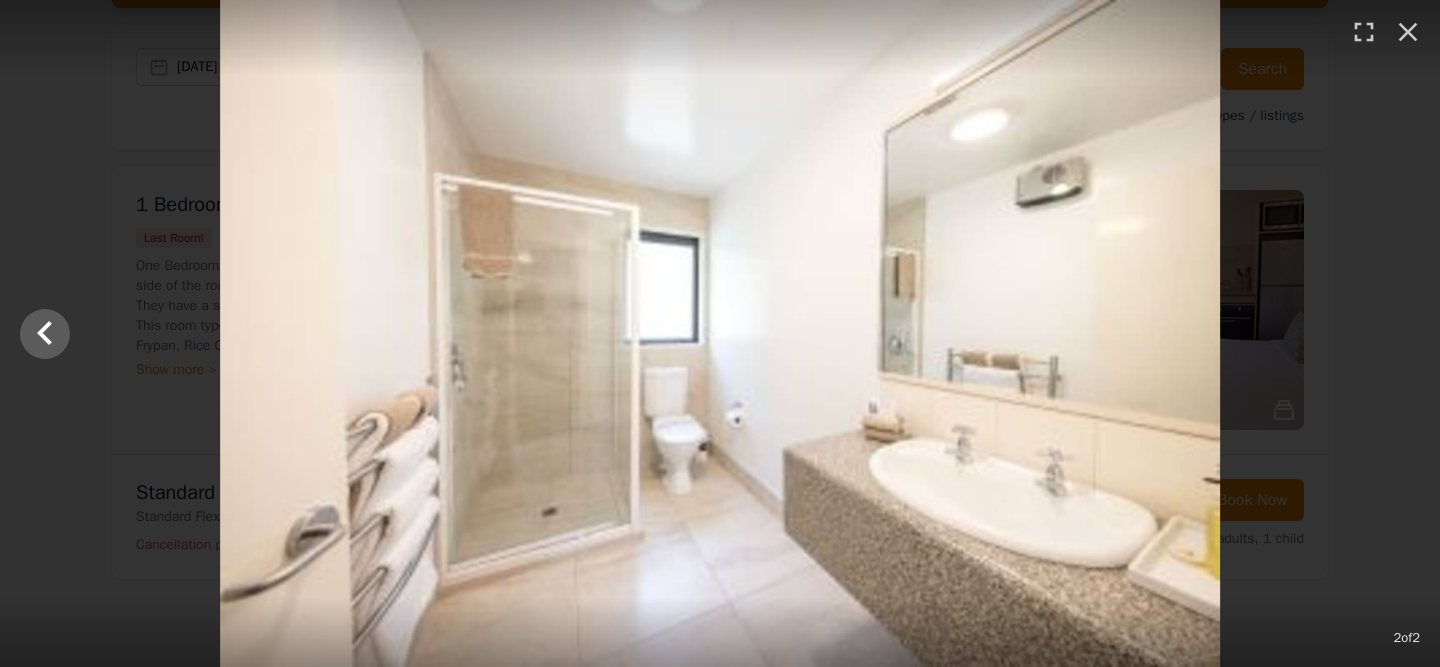 click at bounding box center (720, 333) 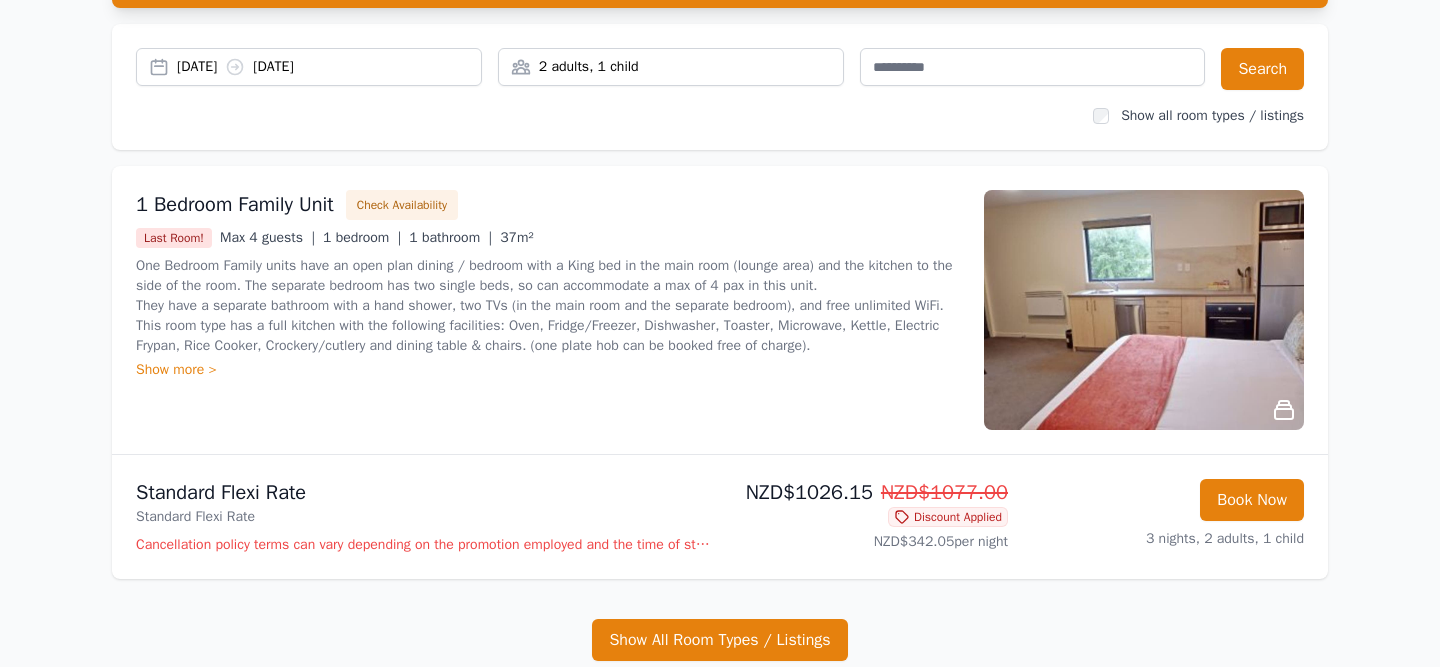 click at bounding box center [1144, 310] 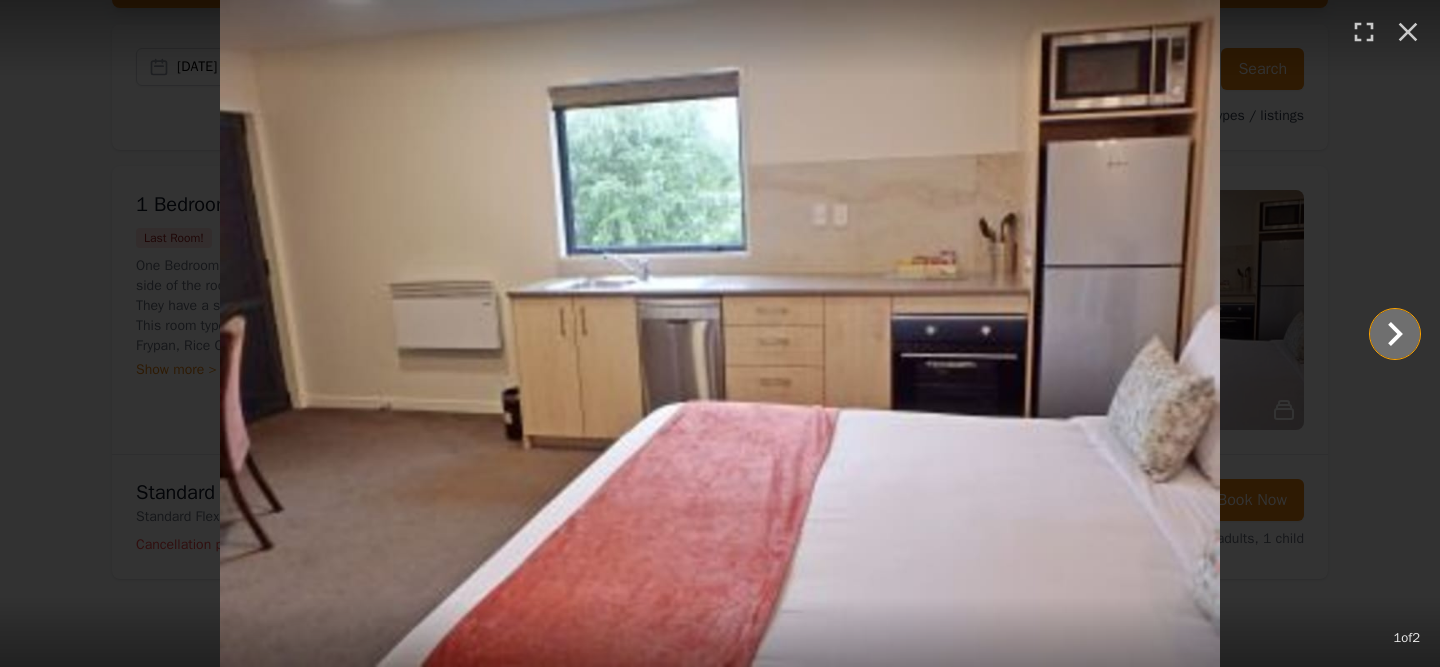 click 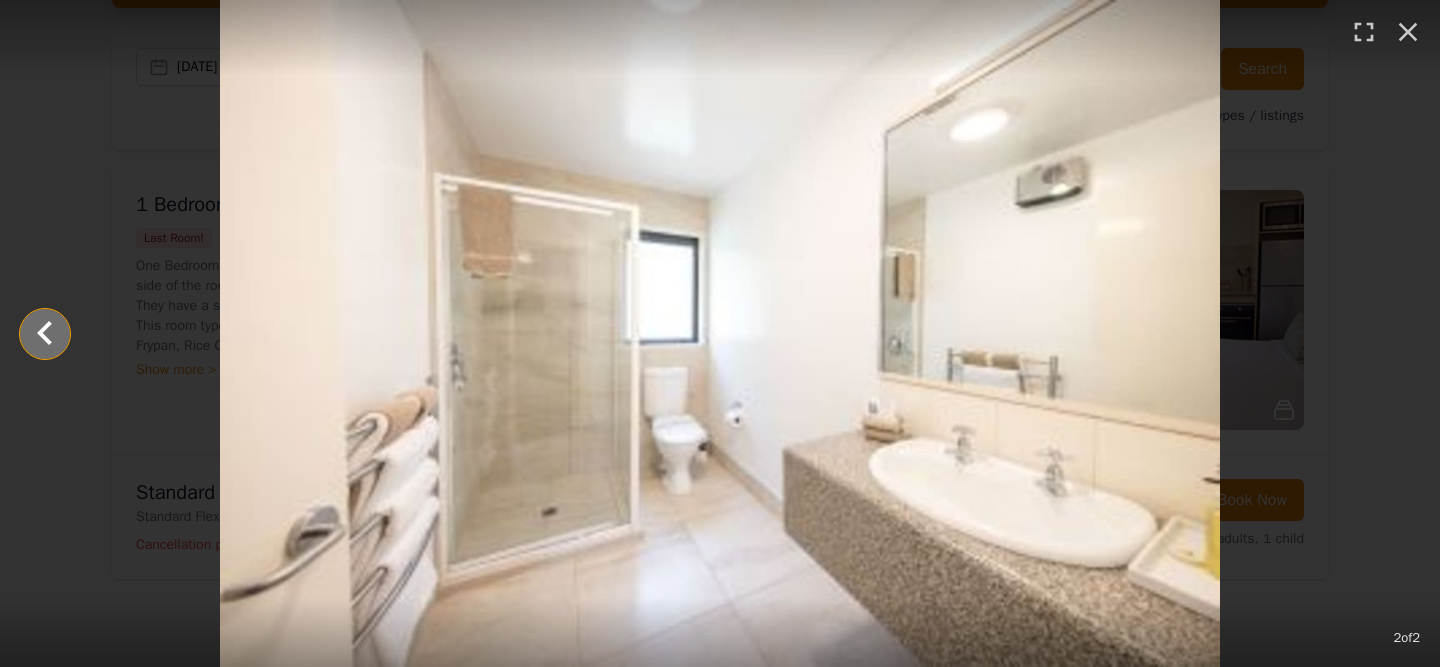 click 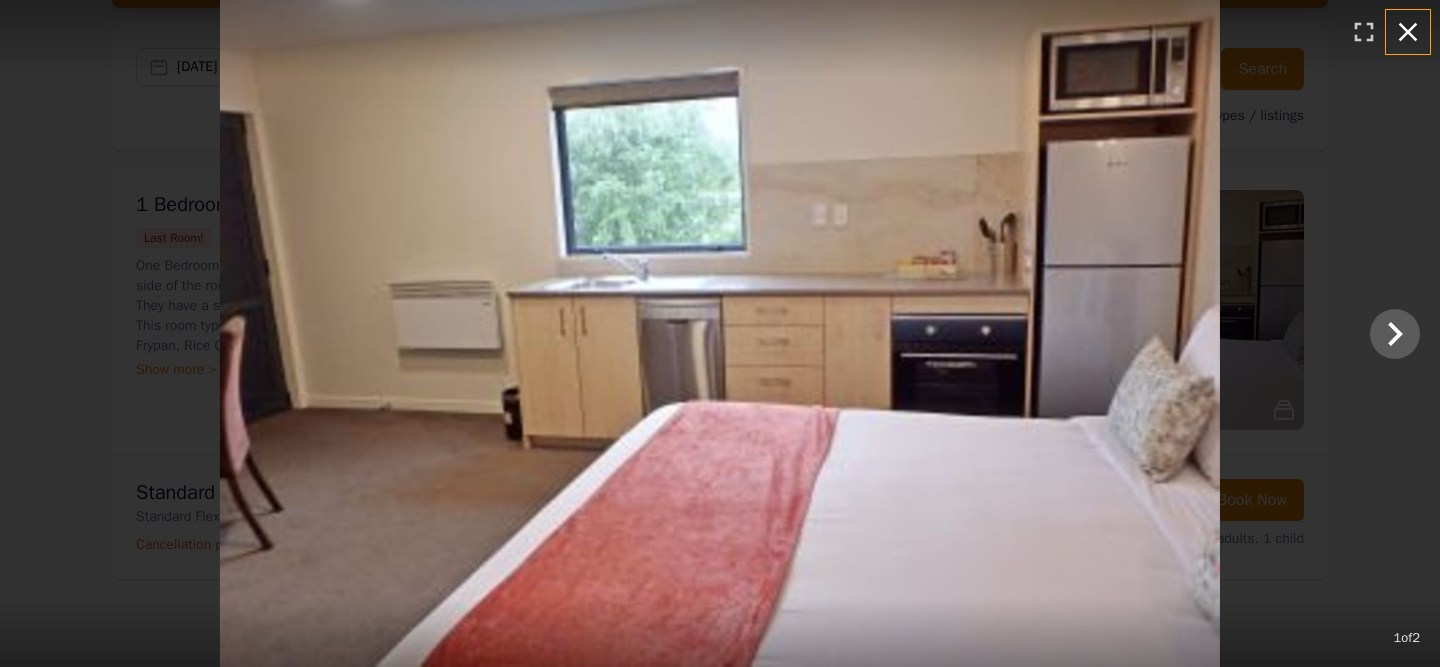 click 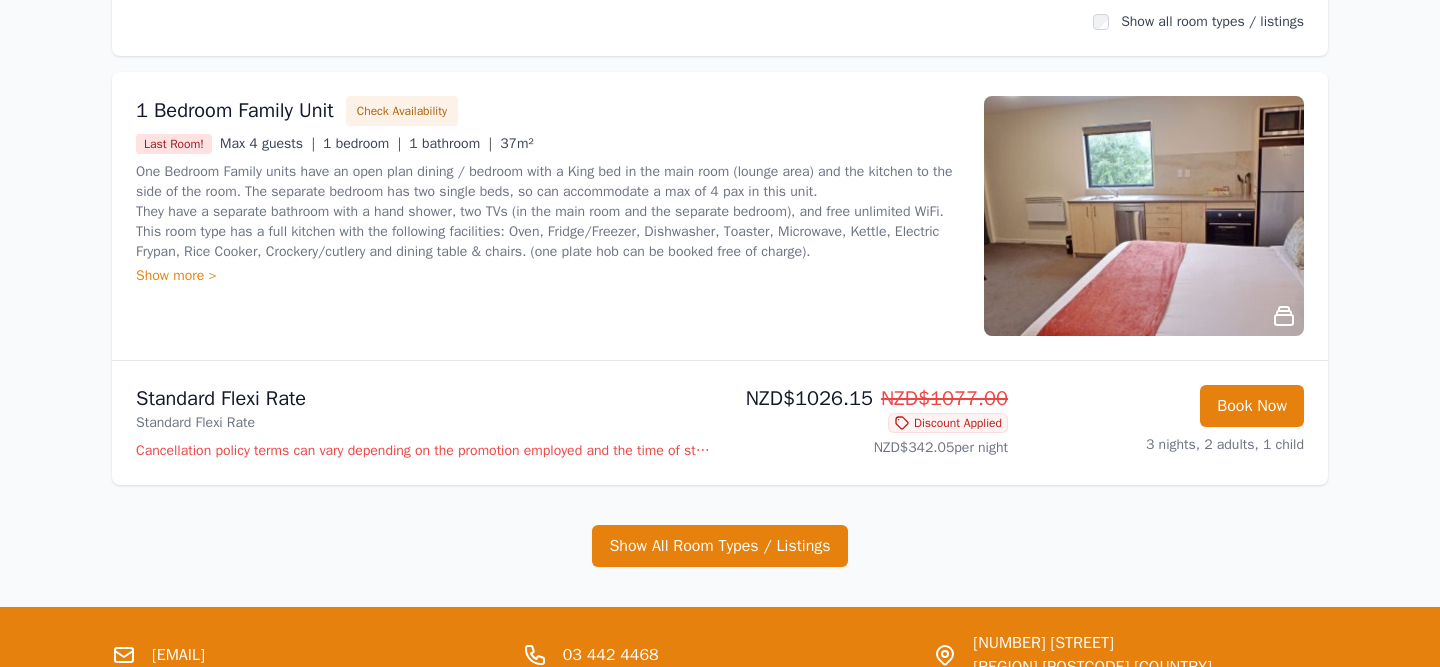 scroll, scrollTop: 251, scrollLeft: 0, axis: vertical 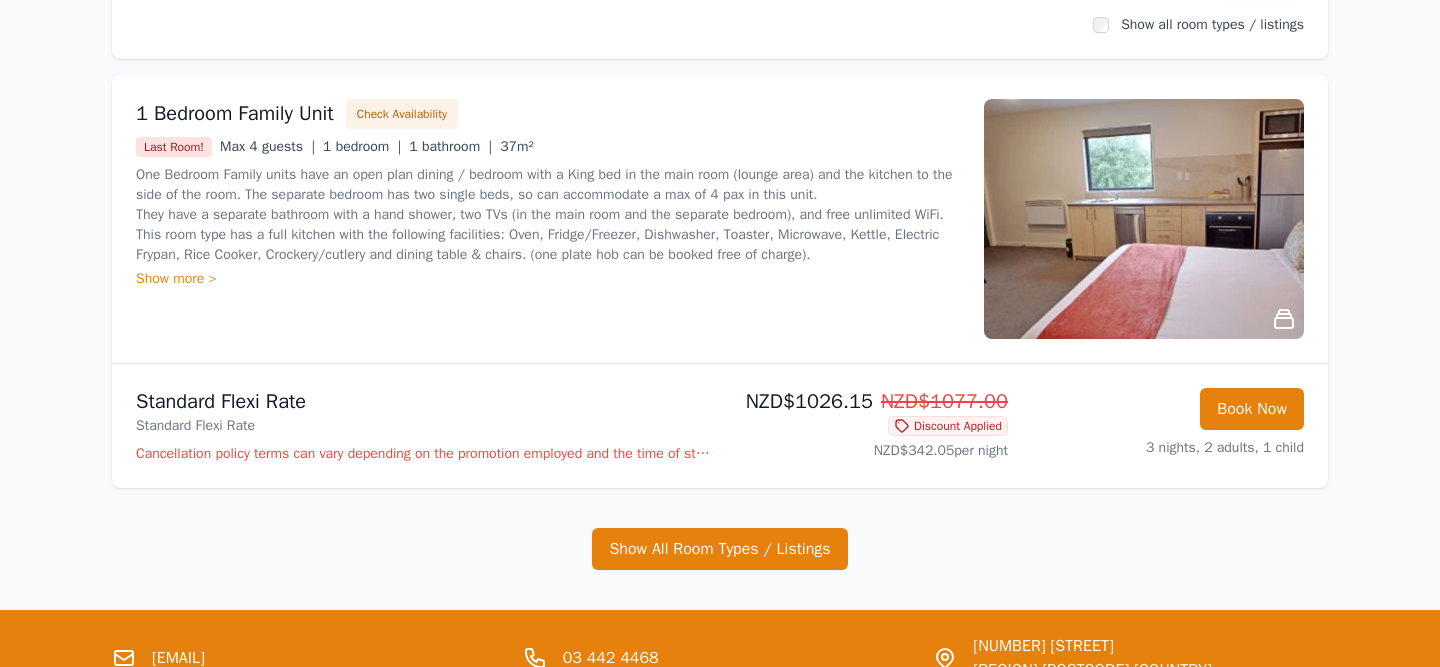 click on "Cancellation policy terms can vary depending on the promotion employed and the time of stay of the booking. Please refer to the booking details for the cancellation policy.
The cancellation policy is 24 hours (free of charge to cancel/change until 3 pm one day before the arrival date) except for the special seasons mentioned in the Terms & Conditions.
The cancellation policy for group reservations in excess of 3 (three) rooms, will be different and the standard terms are between 14 days and 30 days. Please refer to the booking correspondence with the motel that supersedes all other cancellation policies.
Cancellations or changes to a confirmed reservation within the cancellation policy period of the booking and no-show will be charged for the full amount.
All cancellations and amendments must be made in writing via email, or via the online provider the reservation was made through.
We strongly advise guests to purchase travel insurance to cover for any unforeseen changes to their travel plans." at bounding box center [424, 454] 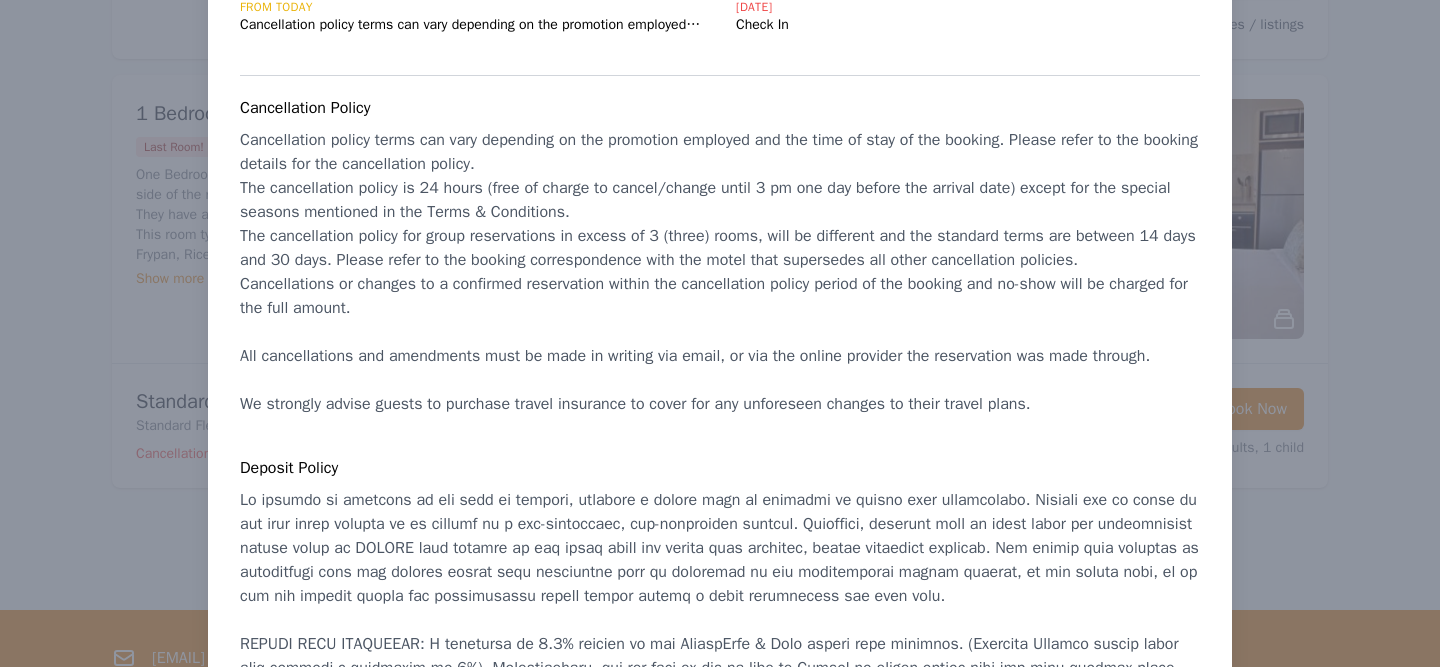 scroll, scrollTop: 0, scrollLeft: 0, axis: both 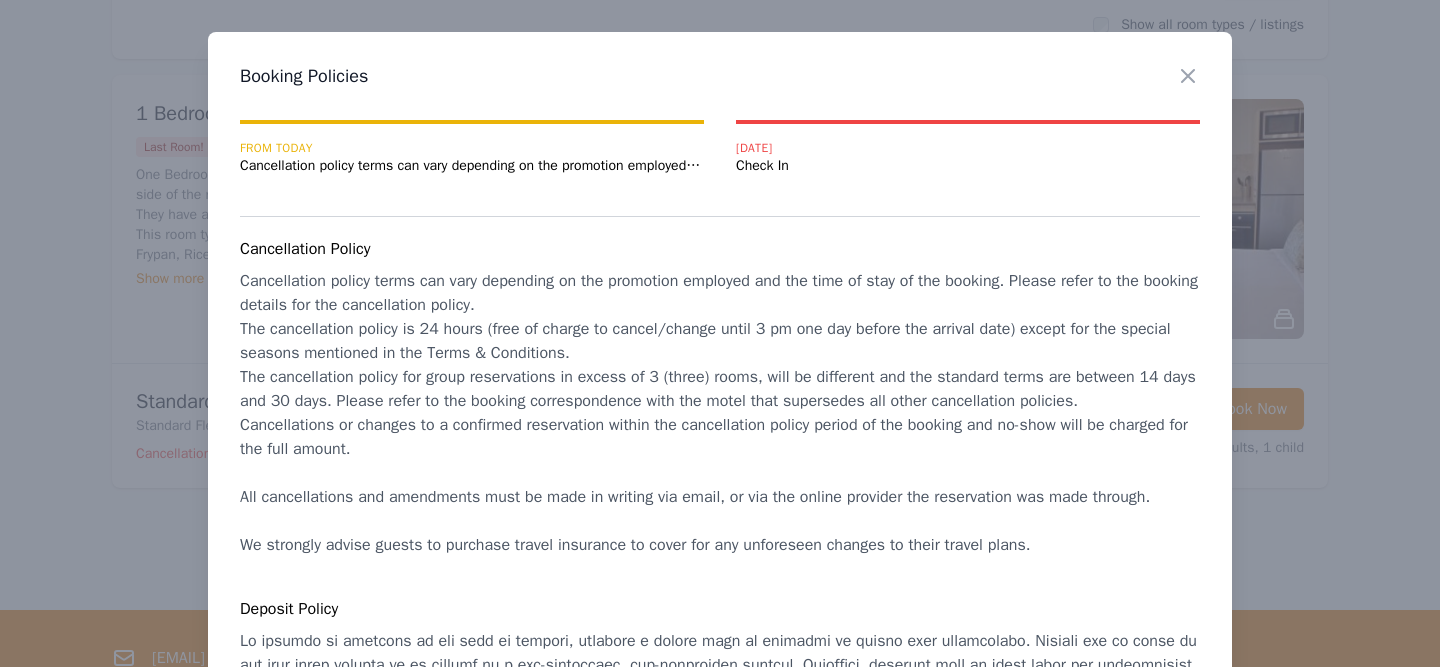 click on "From Today" at bounding box center [472, 148] 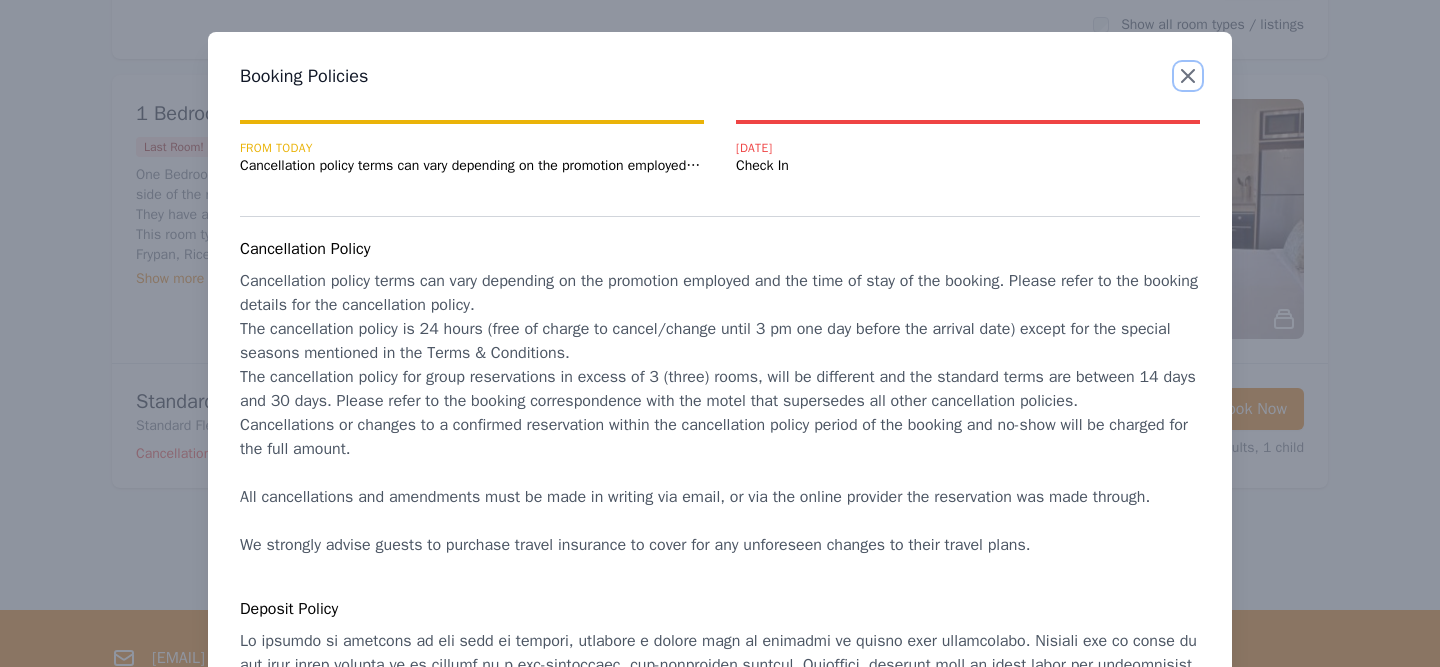 click 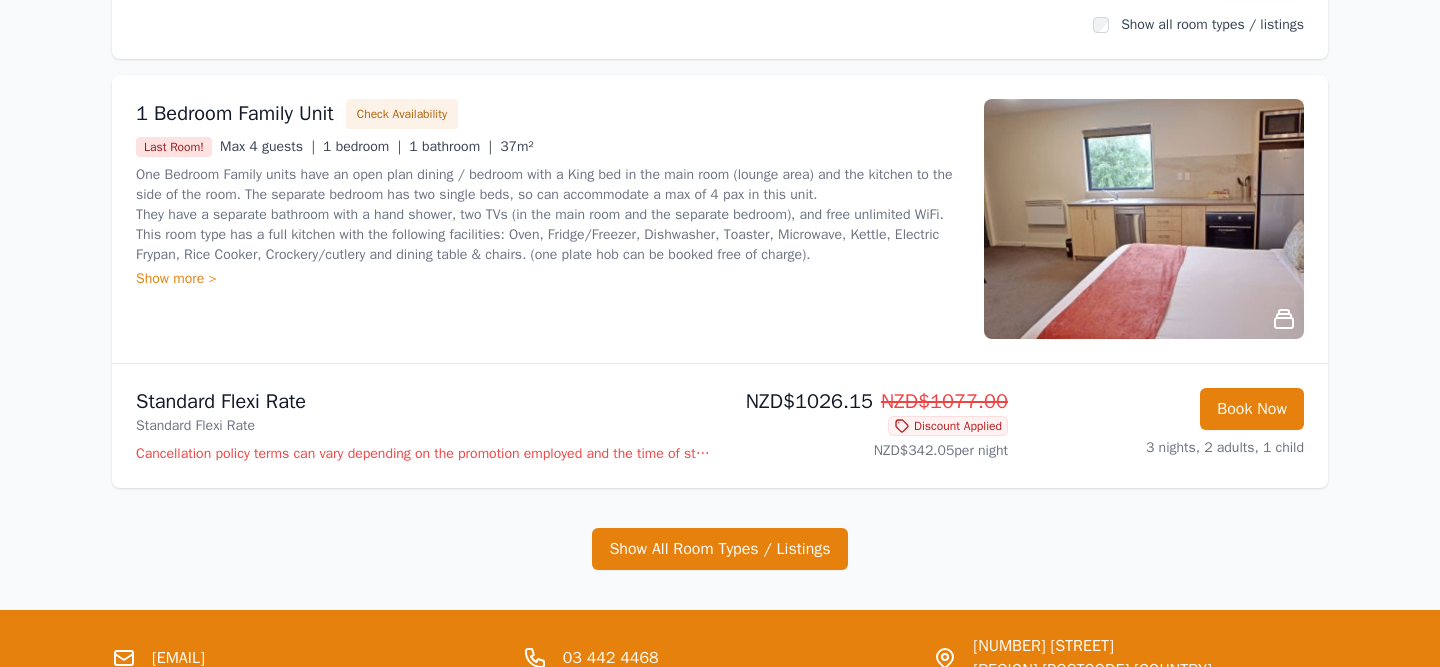click on "Show more >" at bounding box center (548, 279) 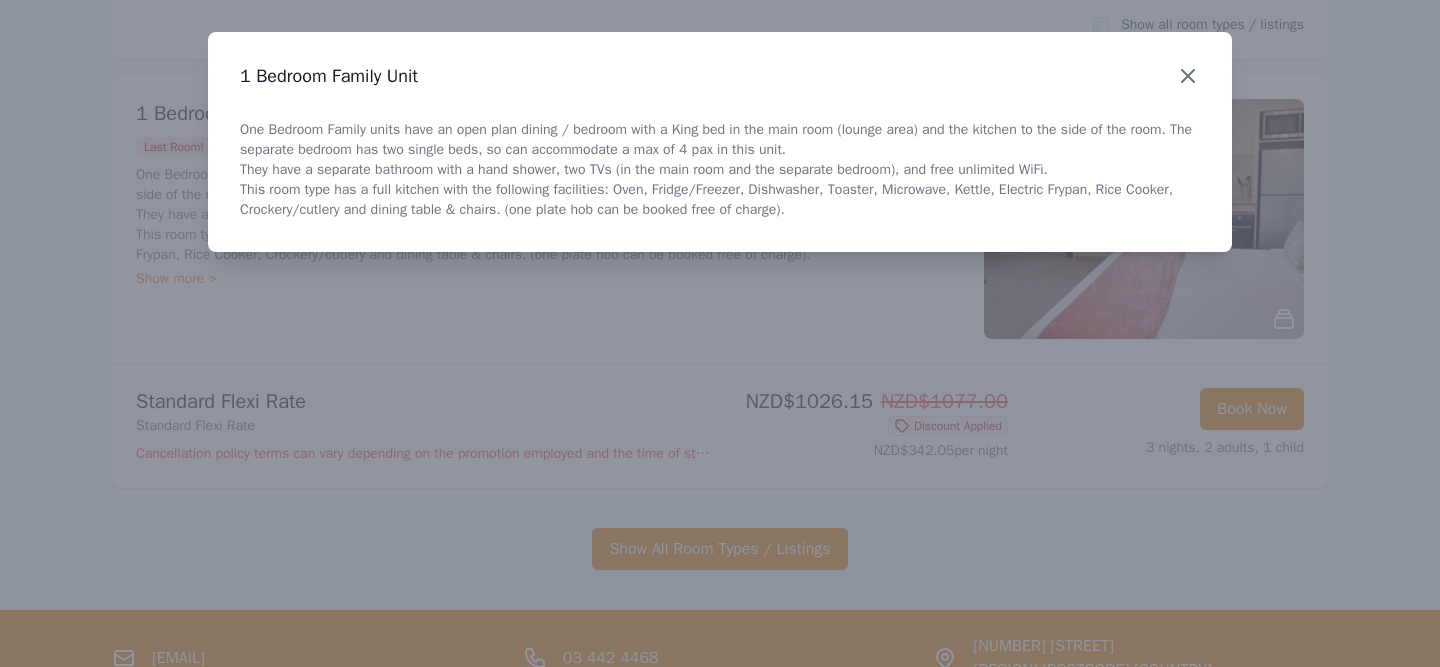 click 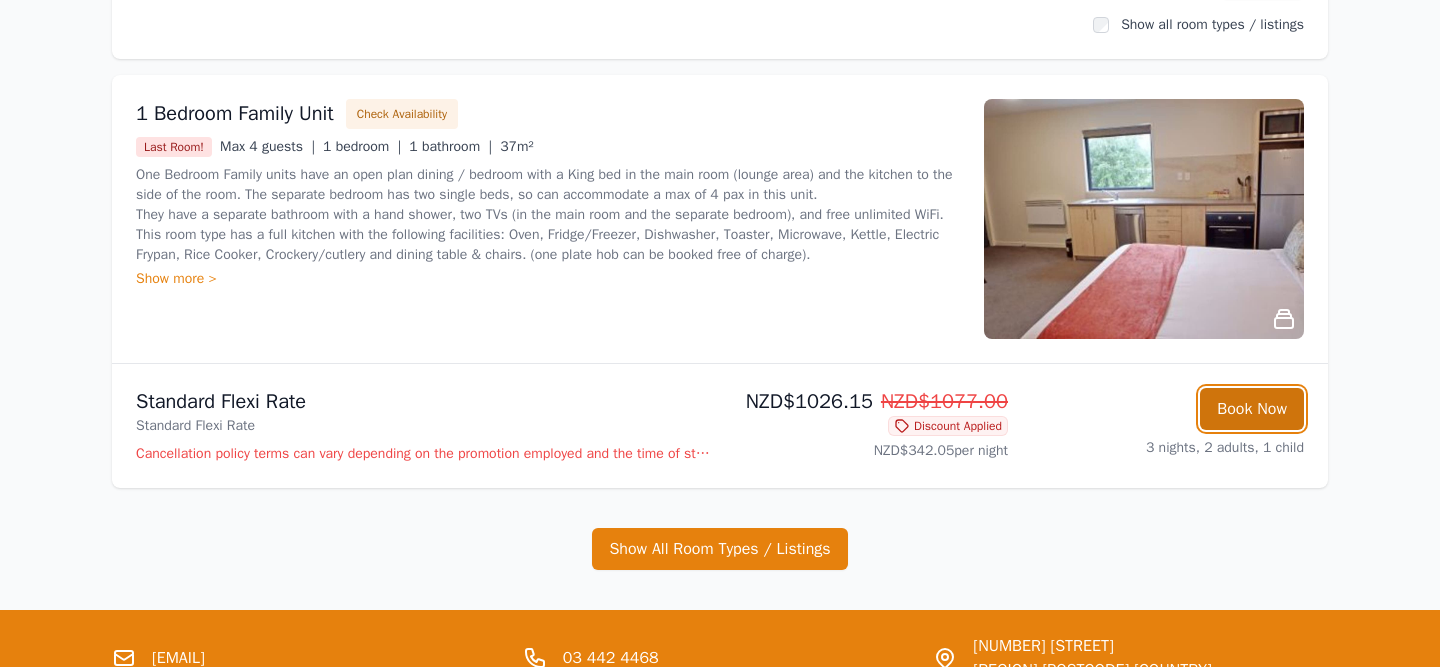 click on "Book Now" at bounding box center (1252, 409) 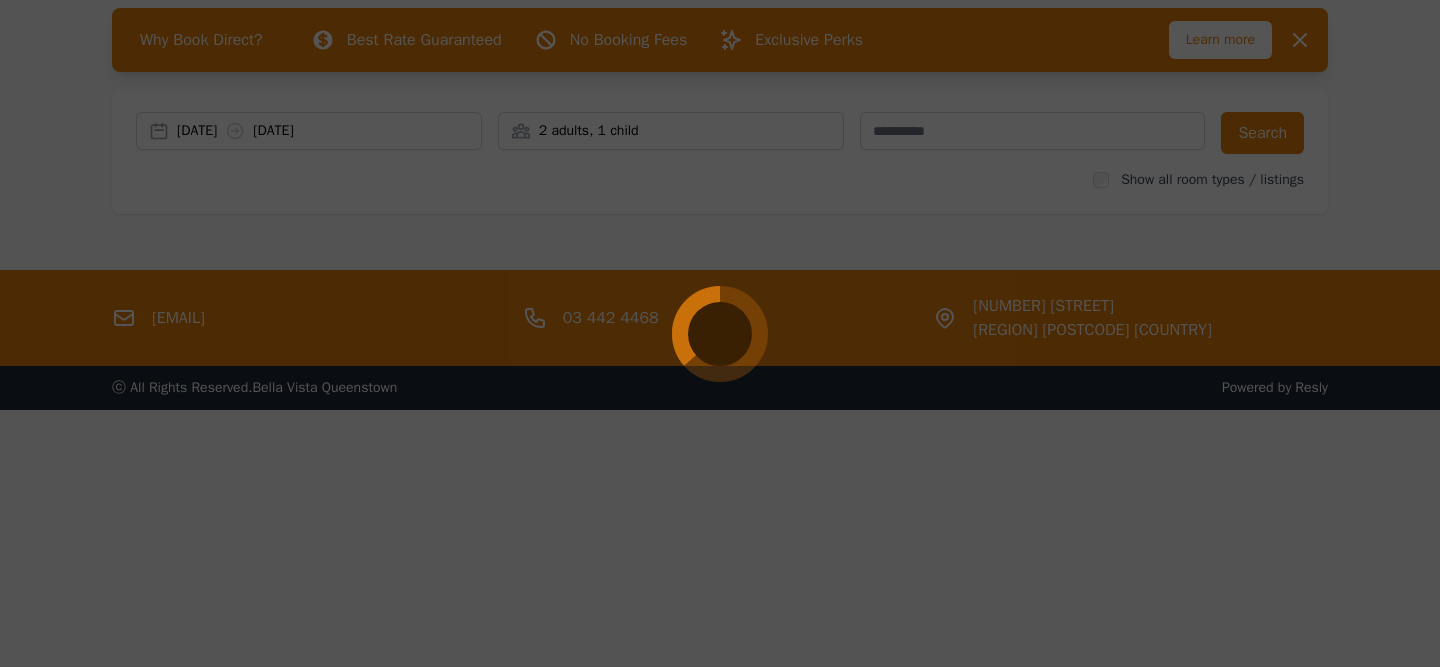 scroll, scrollTop: 96, scrollLeft: 0, axis: vertical 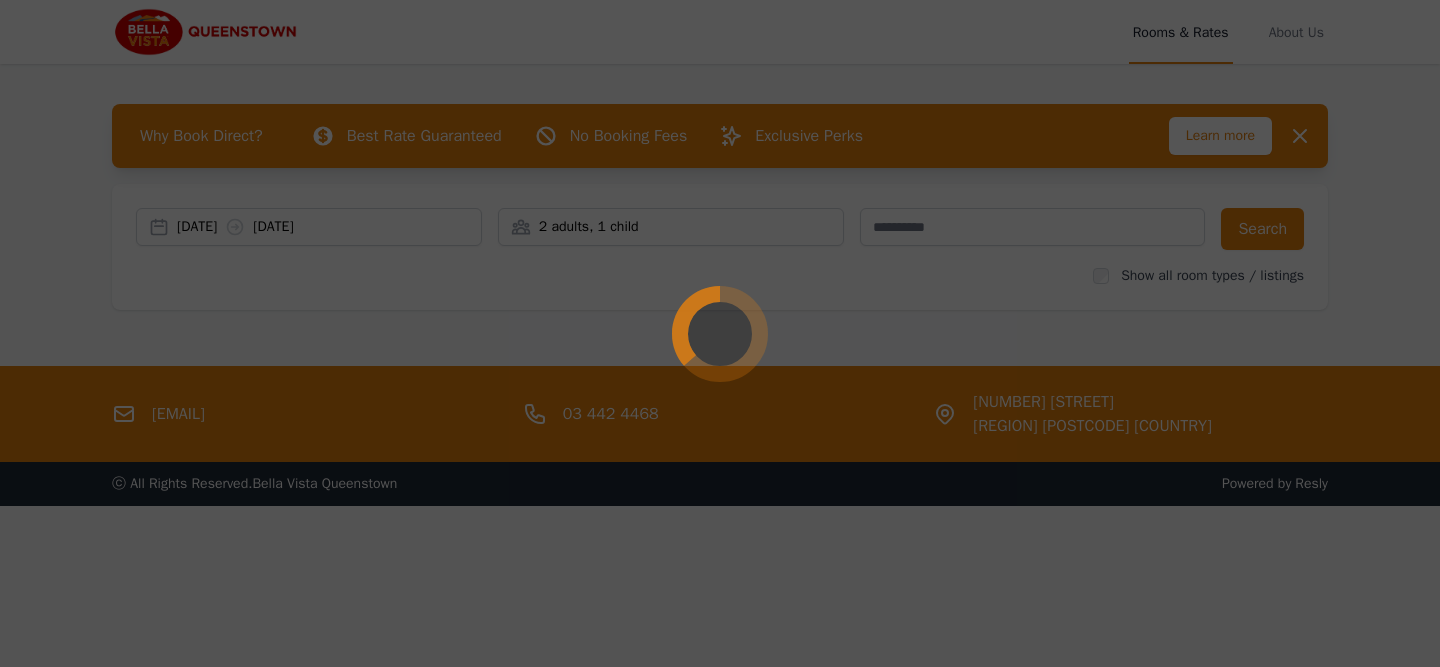 select on "**" 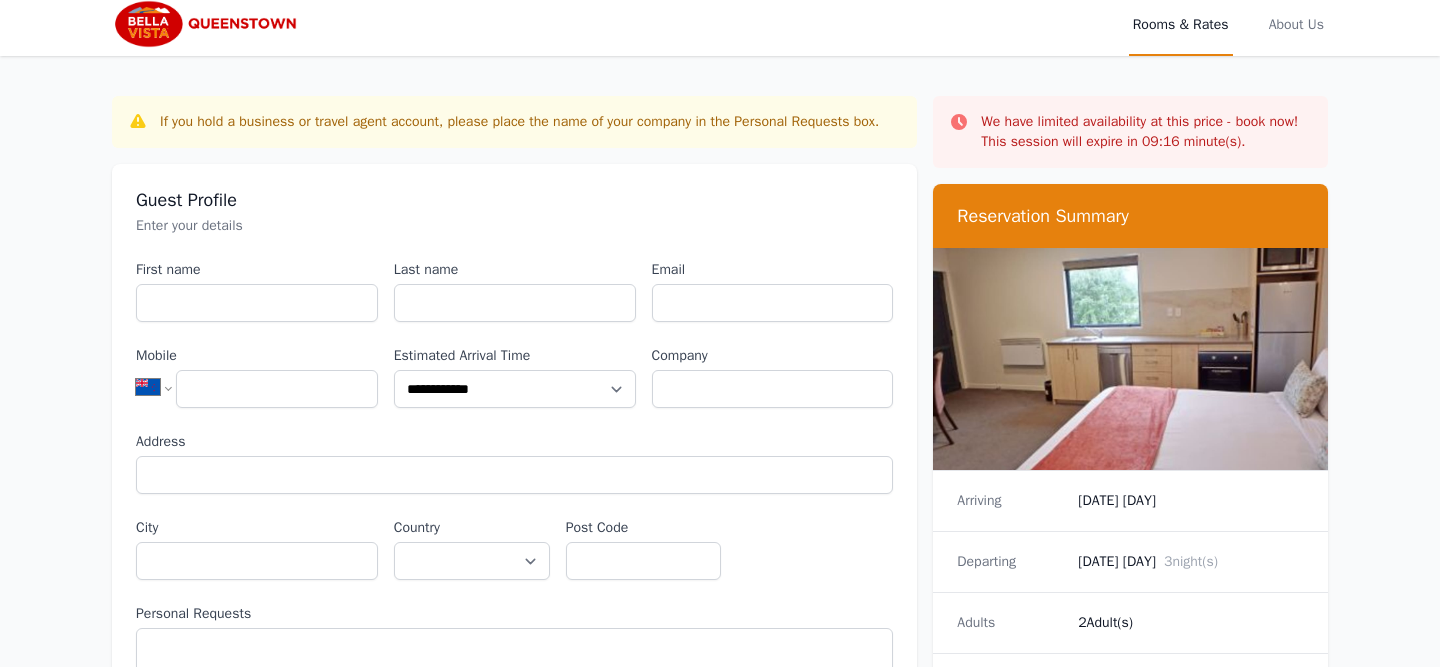 scroll, scrollTop: 0, scrollLeft: 0, axis: both 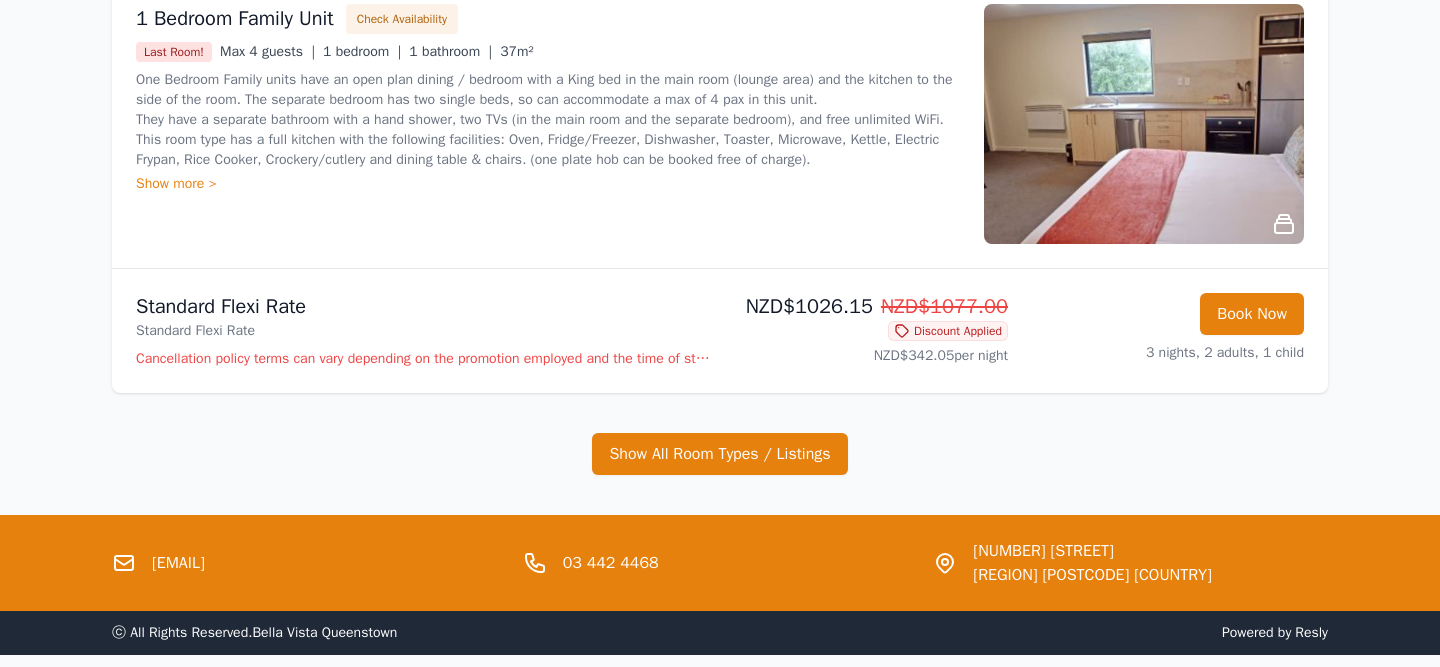 click on "Cancellation policy terms can vary depending on the promotion employed and the time of stay of the booking. Please refer to the booking details for the cancellation policy.
The cancellation policy is 24 hours (free of charge to cancel/change until 3 pm one day before the arrival date) except for the special seasons mentioned in the Terms & Conditions.
The cancellation policy for group reservations in excess of 3 (three) rooms, will be different and the standard terms are between 14 days and 30 days. Please refer to the booking correspondence with the motel that supersedes all other cancellation policies.
Cancellations or changes to a confirmed reservation within the cancellation policy period of the booking and no-show will be charged for the full amount.
All cancellations and amendments must be made in writing via email, or via the online provider the reservation was made through.
We strongly advise guests to purchase travel insurance to cover for any unforeseen changes to their travel plans." at bounding box center (424, 359) 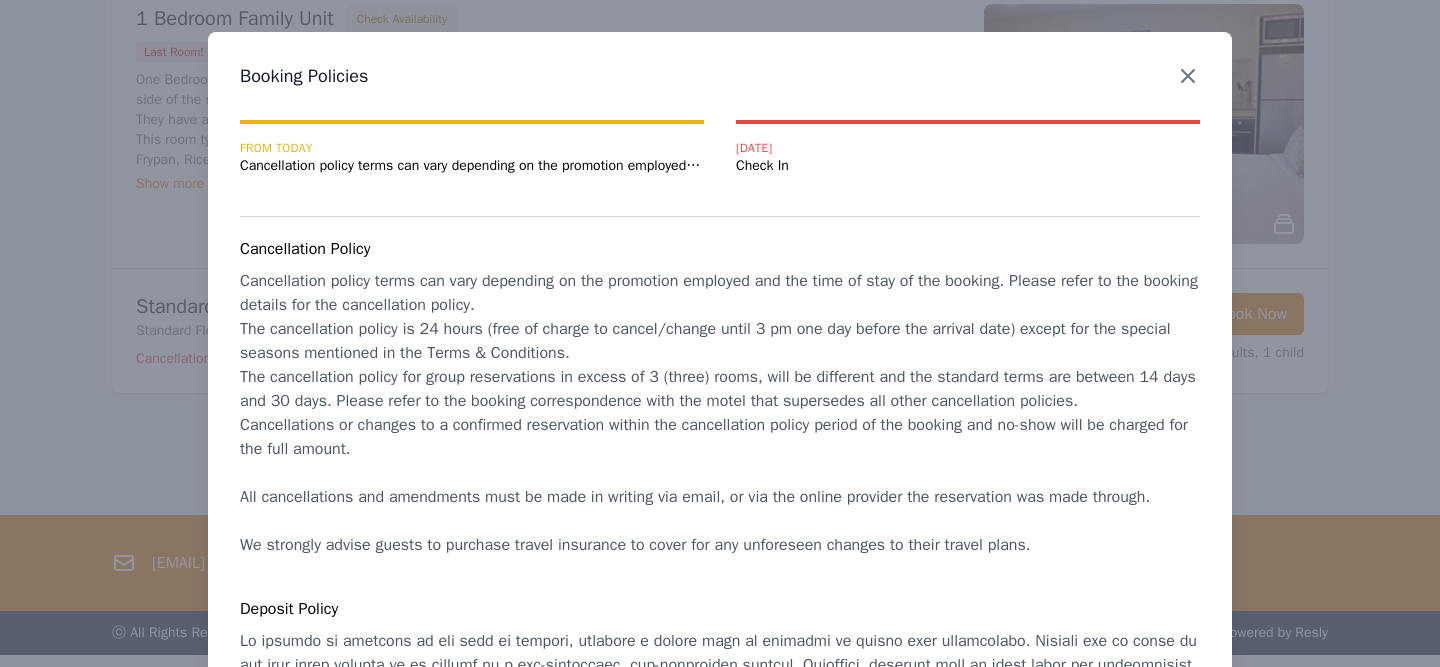 click 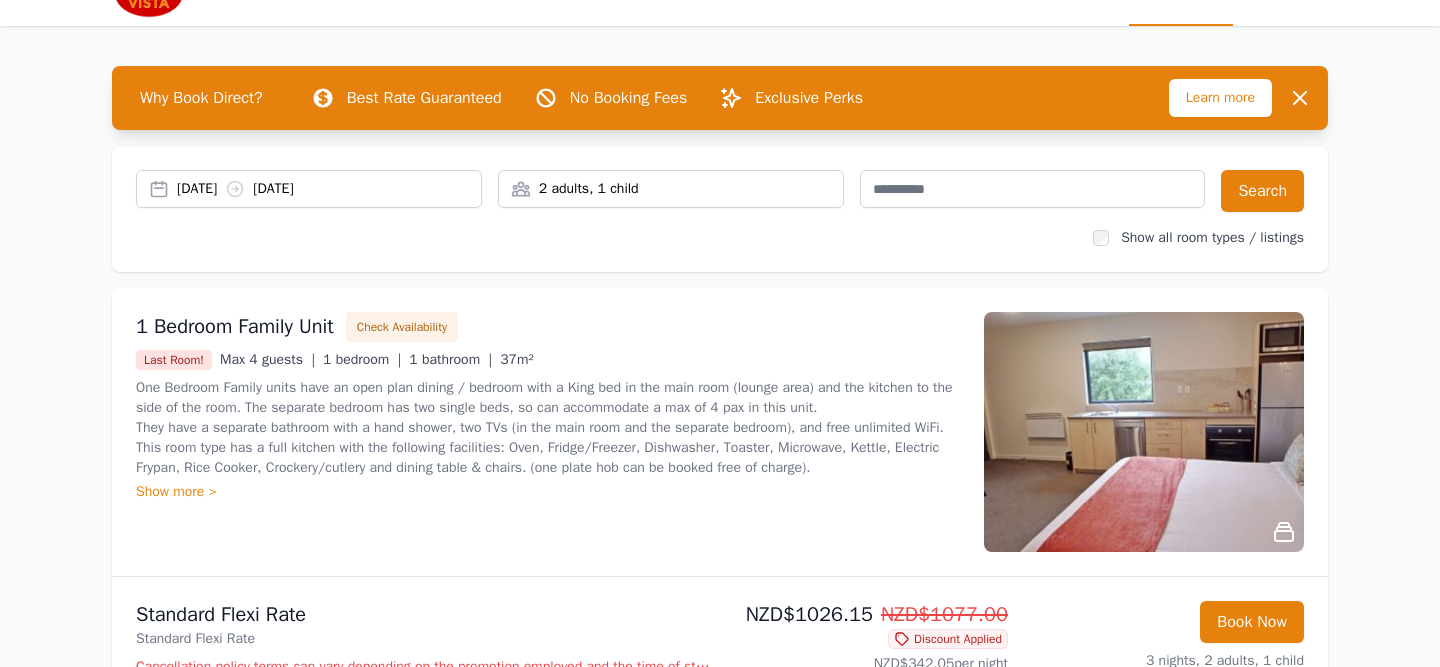 scroll, scrollTop: 0, scrollLeft: 0, axis: both 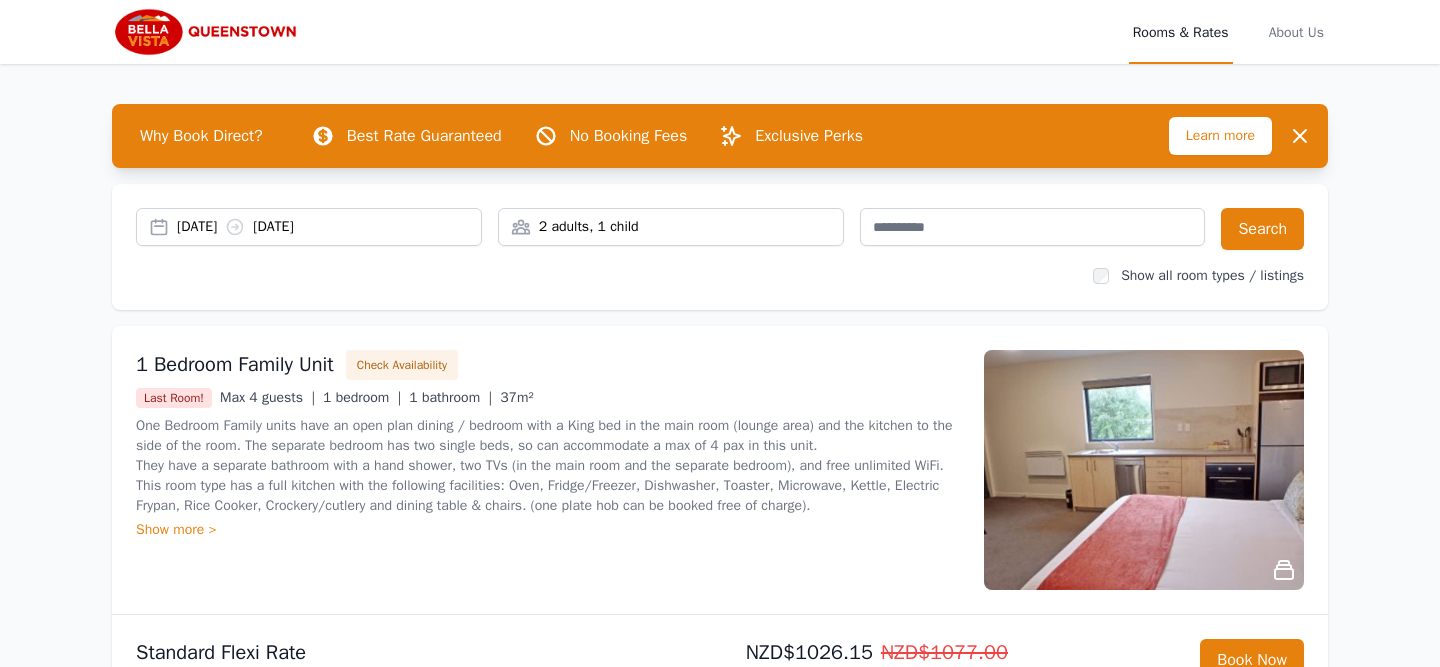 click on "Why Book Direct? Best Rate Guaranteed No Booking Fees Exclusive Perks" at bounding box center (646, 136) 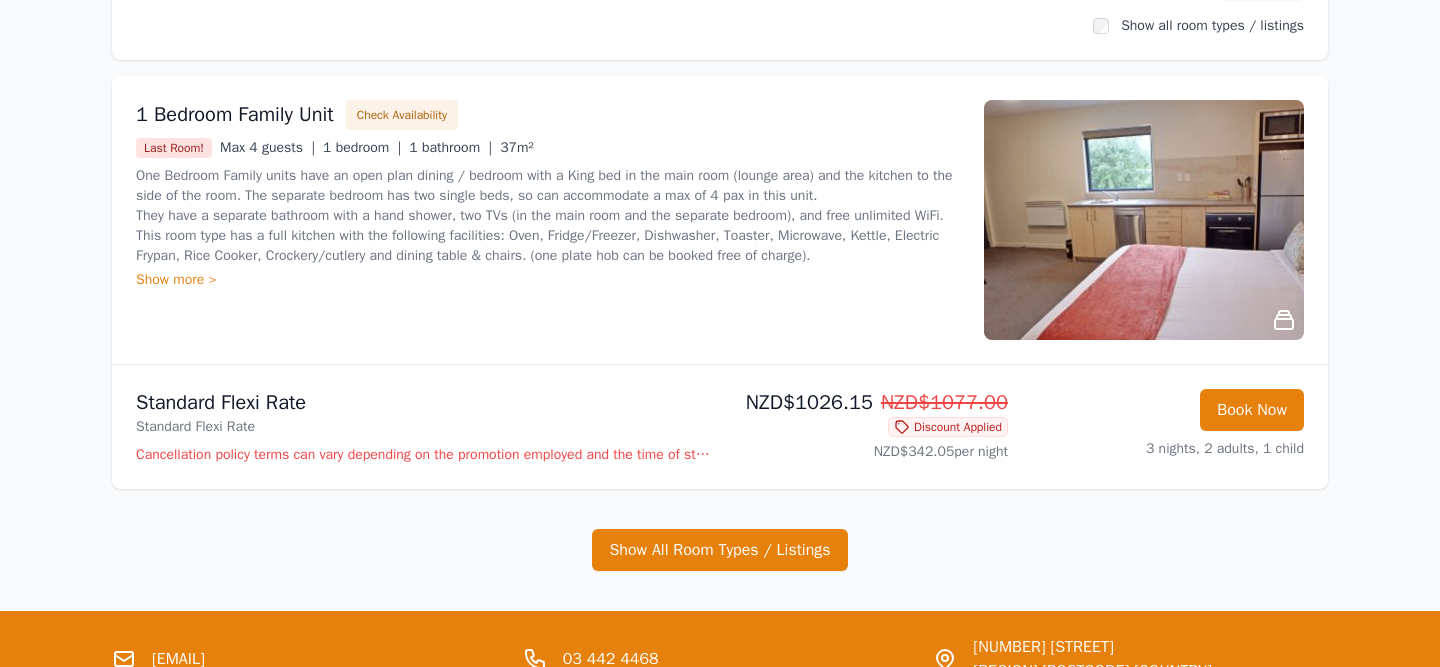 scroll, scrollTop: 252, scrollLeft: 0, axis: vertical 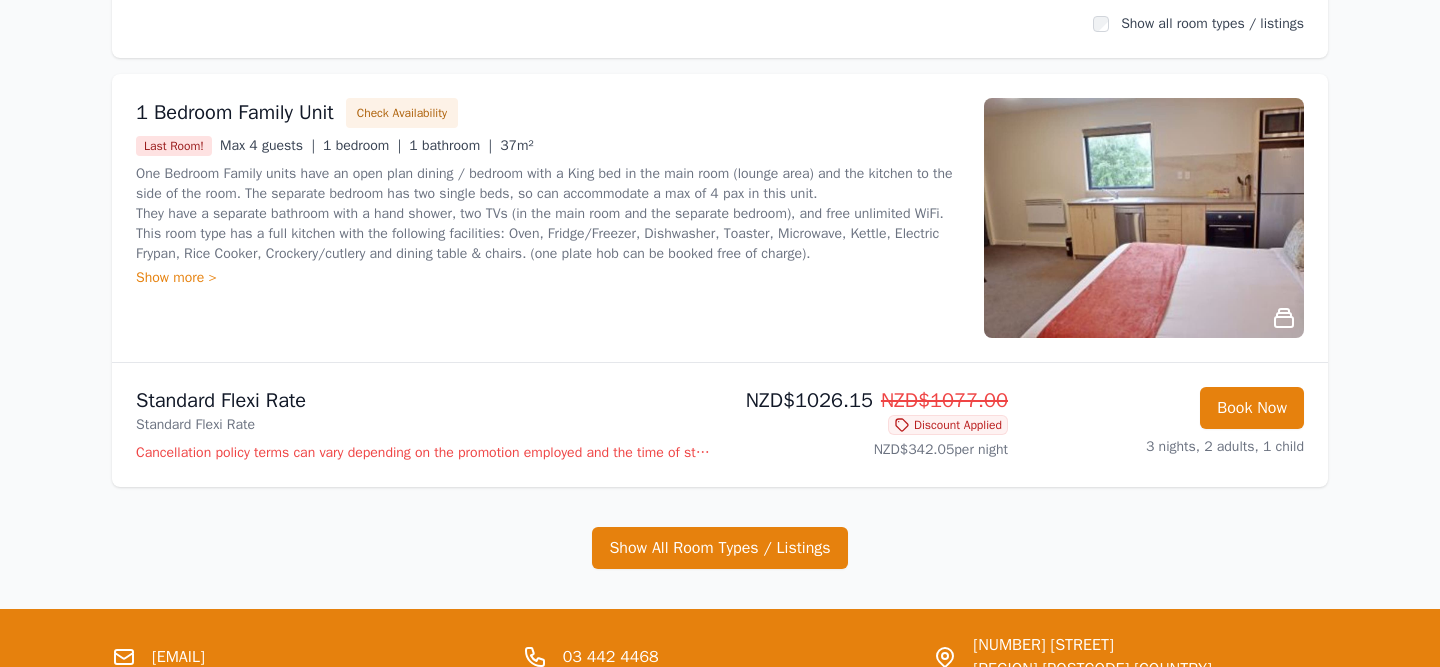 click on "Cancellation policy terms can vary depending on the promotion employed and the time of stay of the booking. Please refer to the booking details for the cancellation policy.
The cancellation policy is 24 hours (free of charge to cancel/change until 3 pm one day before the arrival date) except for the special seasons mentioned in the Terms & Conditions.
The cancellation policy for group reservations in excess of 3 (three) rooms, will be different and the standard terms are between 14 days and 30 days. Please refer to the booking correspondence with the motel that supersedes all other cancellation policies.
Cancellations or changes to a confirmed reservation within the cancellation policy period of the booking and no-show will be charged for the full amount.
All cancellations and amendments must be made in writing via email, or via the online provider the reservation was made through.
We strongly advise guests to purchase travel insurance to cover for any unforeseen changes to their travel plans." at bounding box center (424, 453) 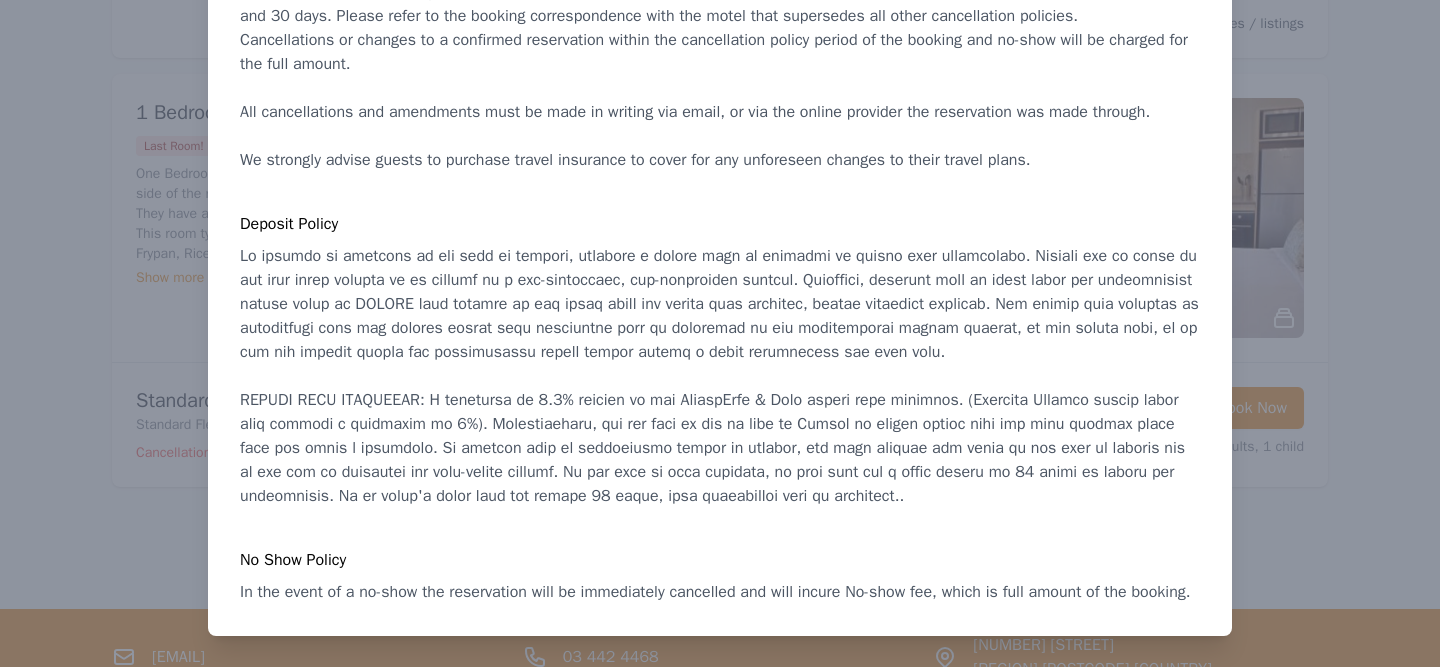 scroll, scrollTop: 387, scrollLeft: 0, axis: vertical 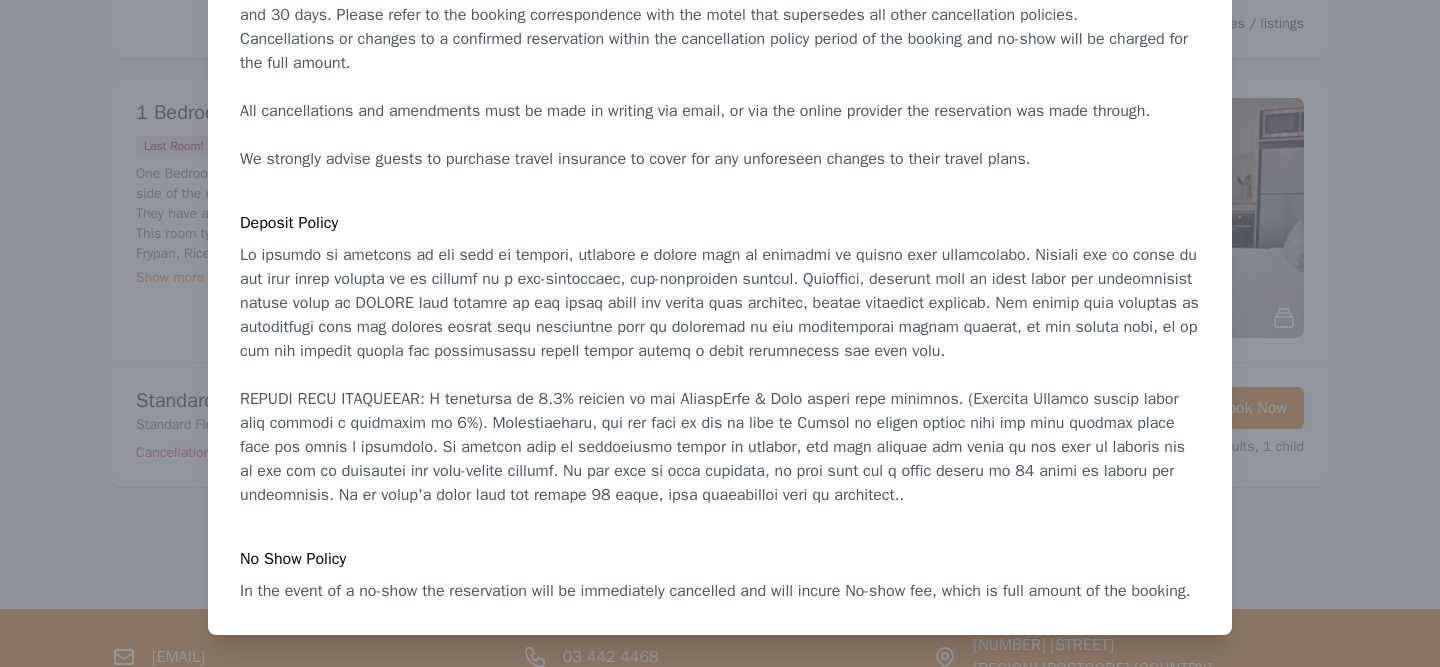 click at bounding box center [720, 333] 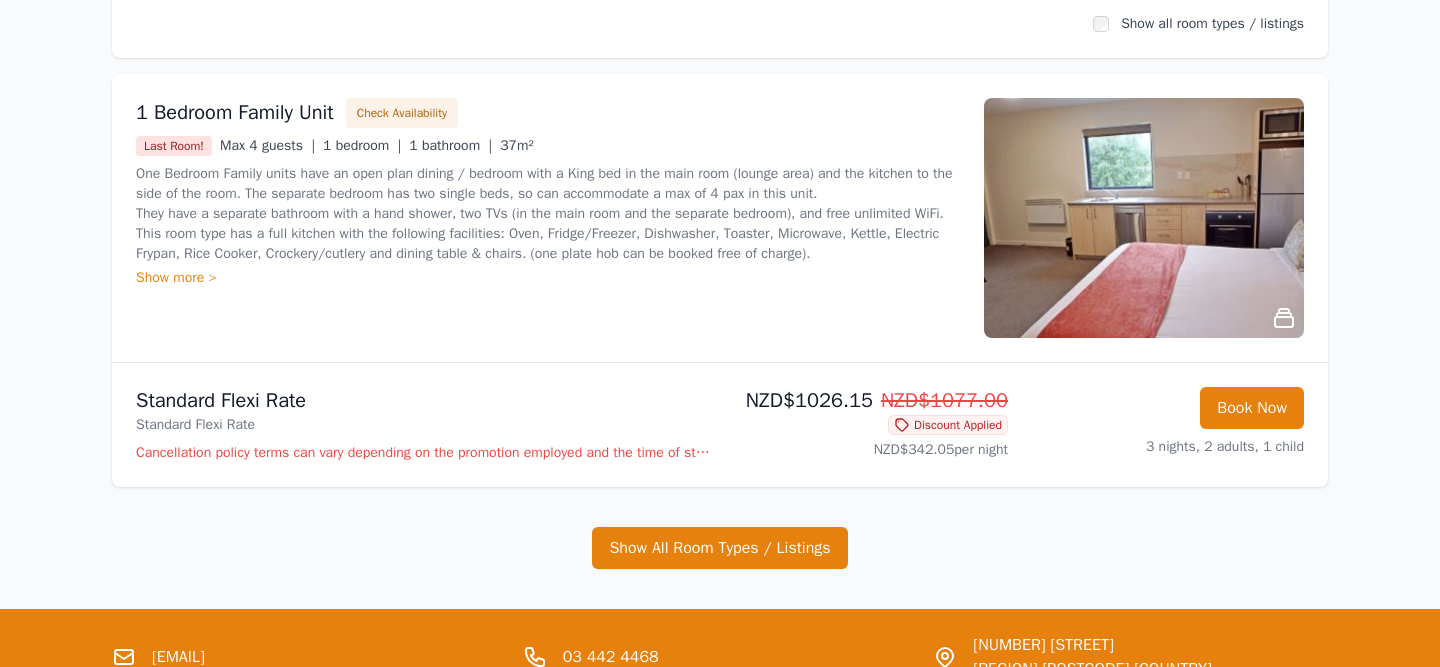 click on "Show more >" at bounding box center (548, 278) 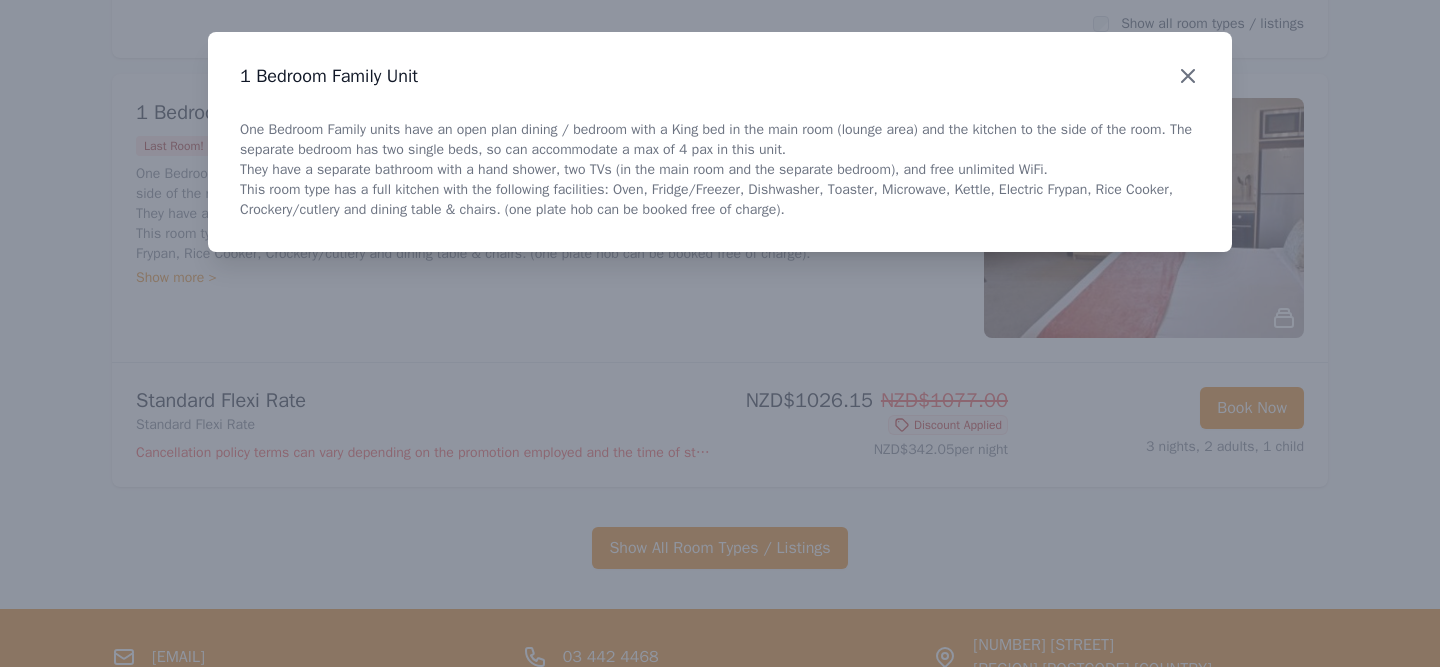 click 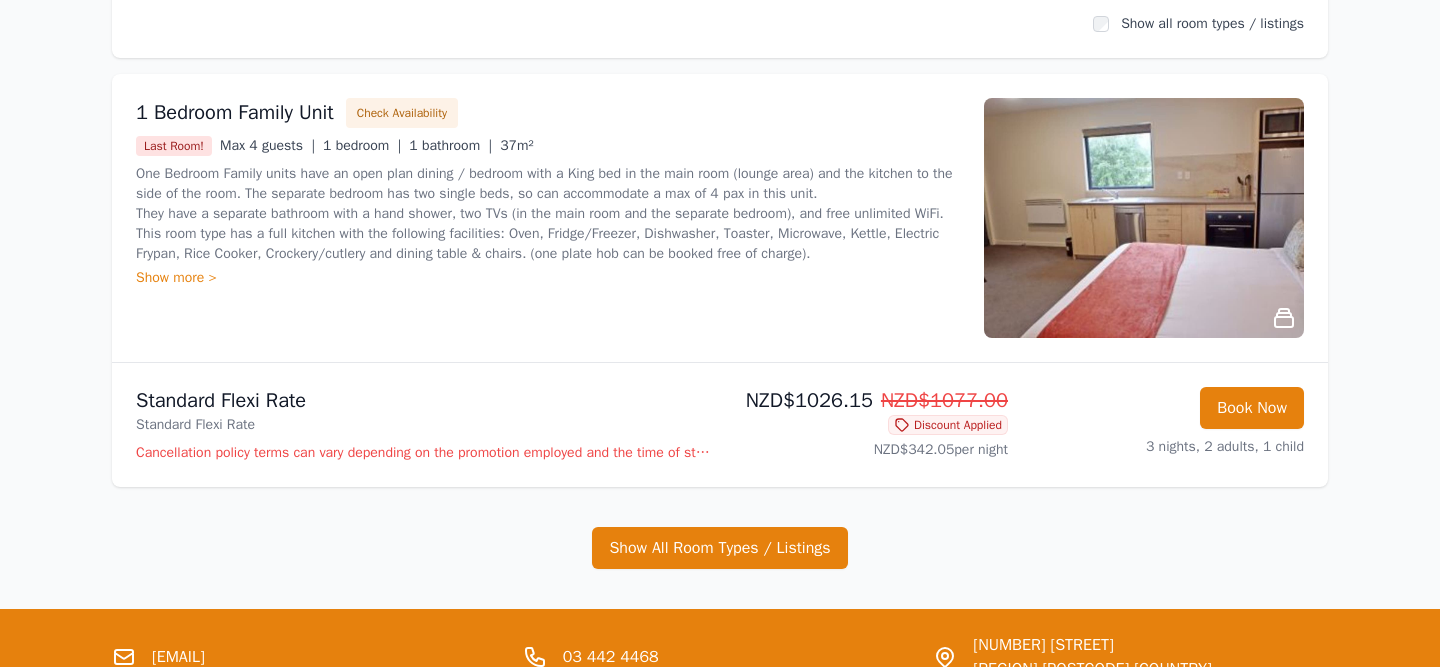 click on "Discount Applied" at bounding box center (948, 425) 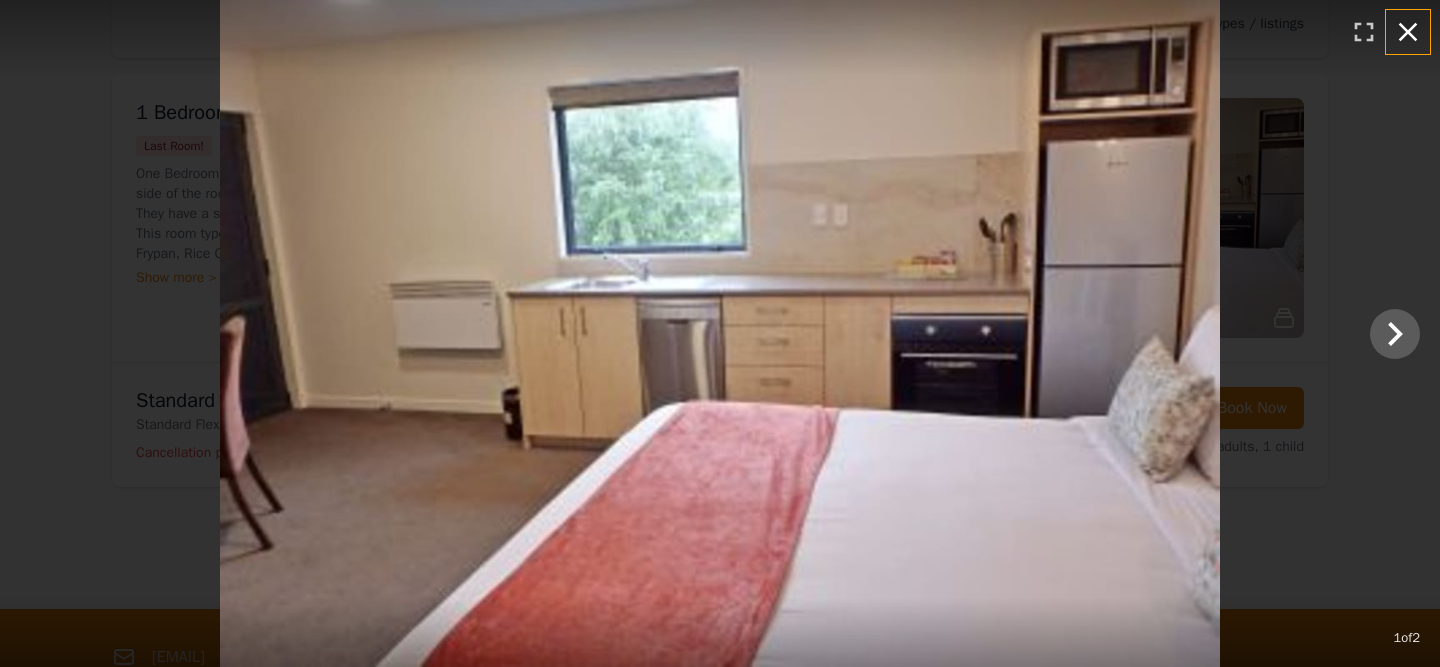 click 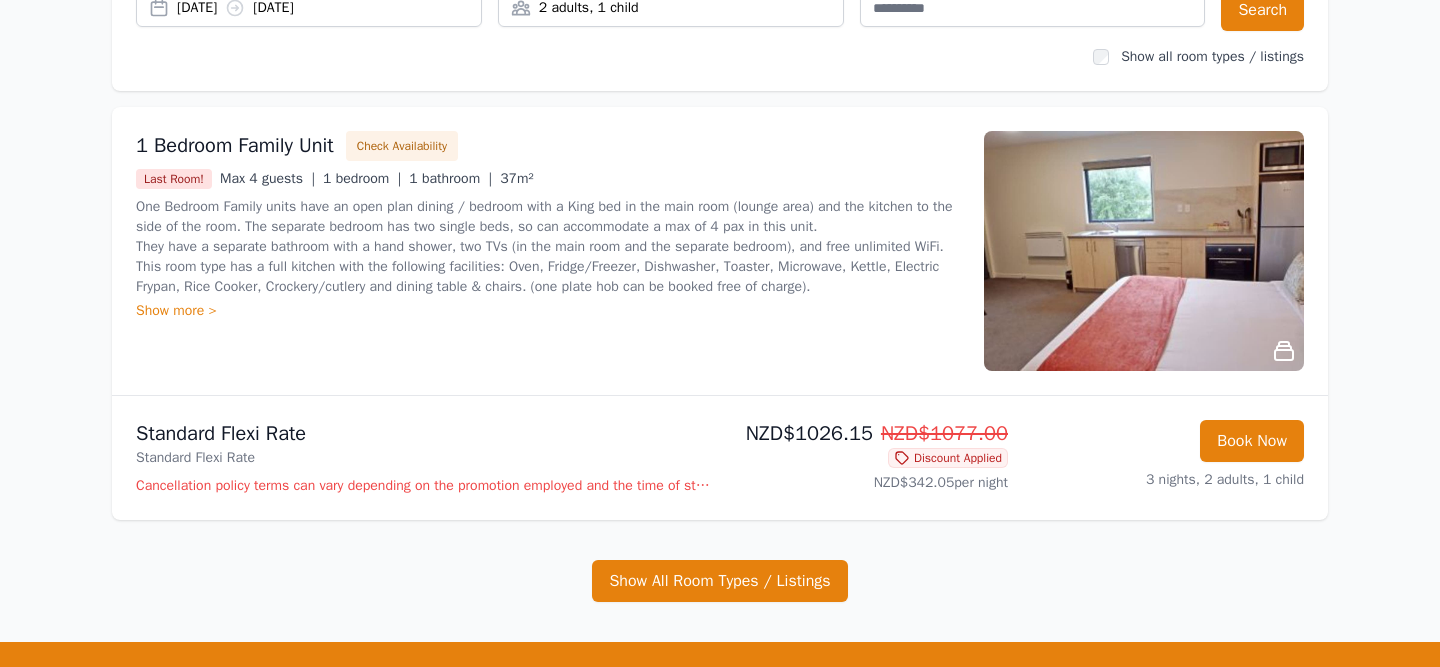 scroll, scrollTop: 0, scrollLeft: 0, axis: both 